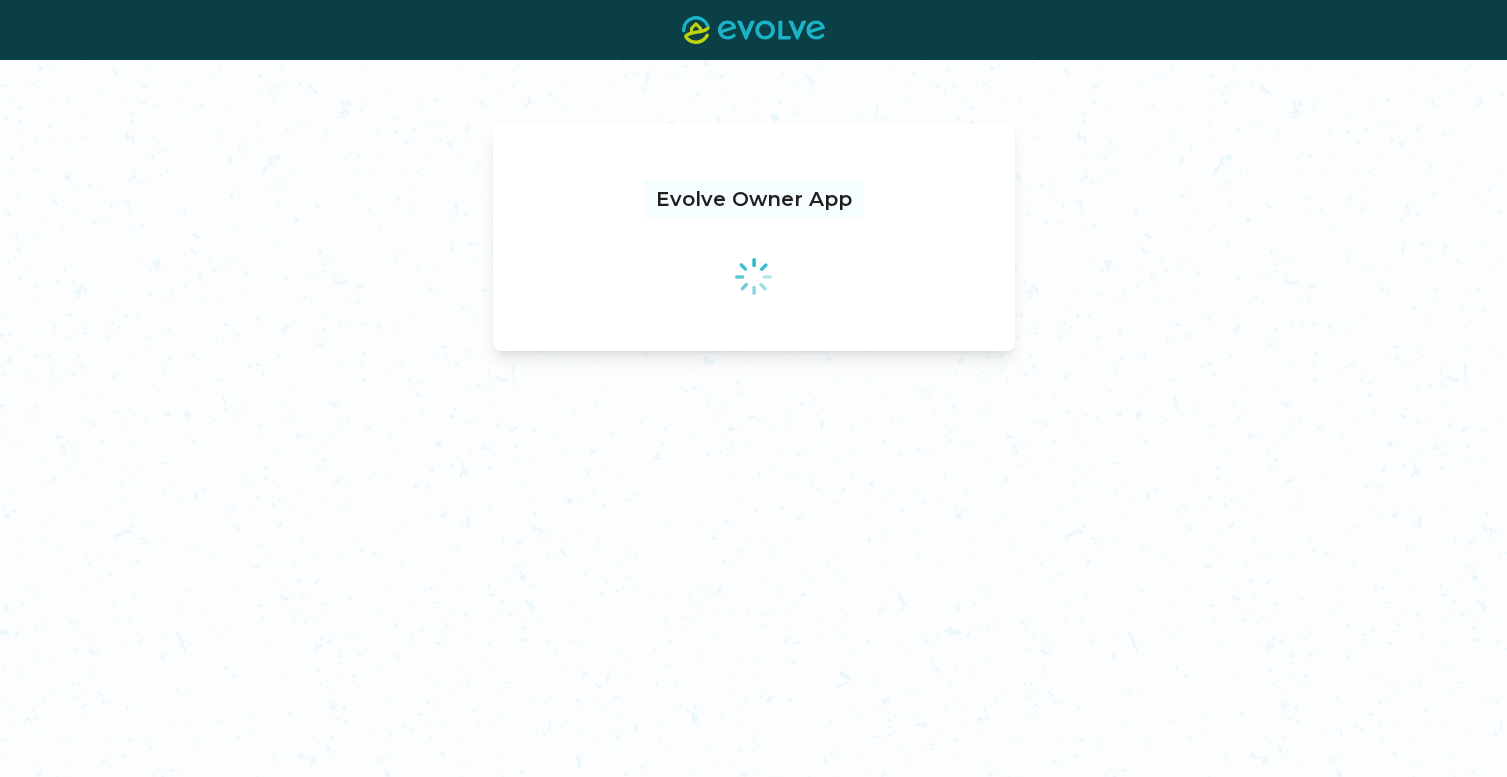 scroll, scrollTop: 0, scrollLeft: 0, axis: both 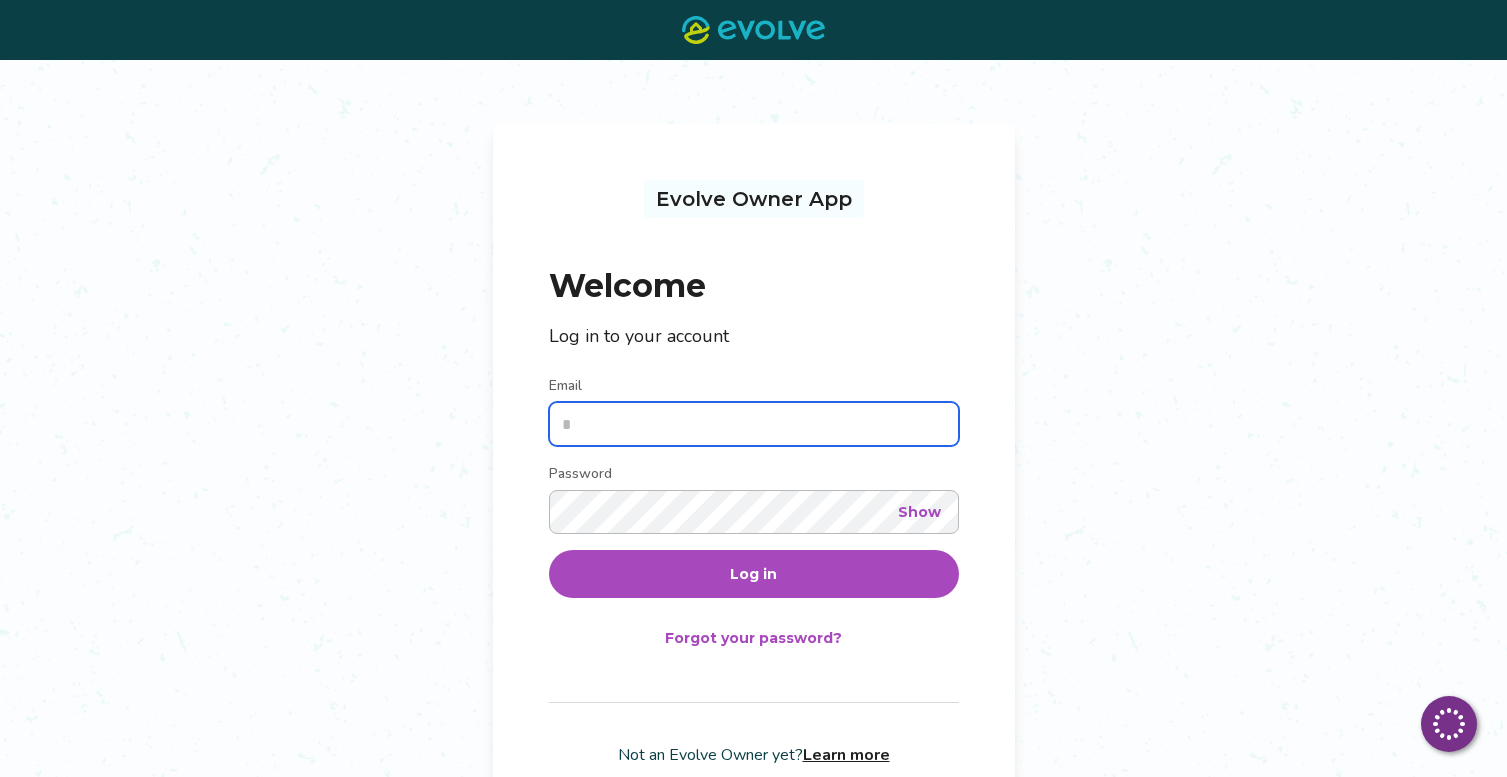 type on "**********" 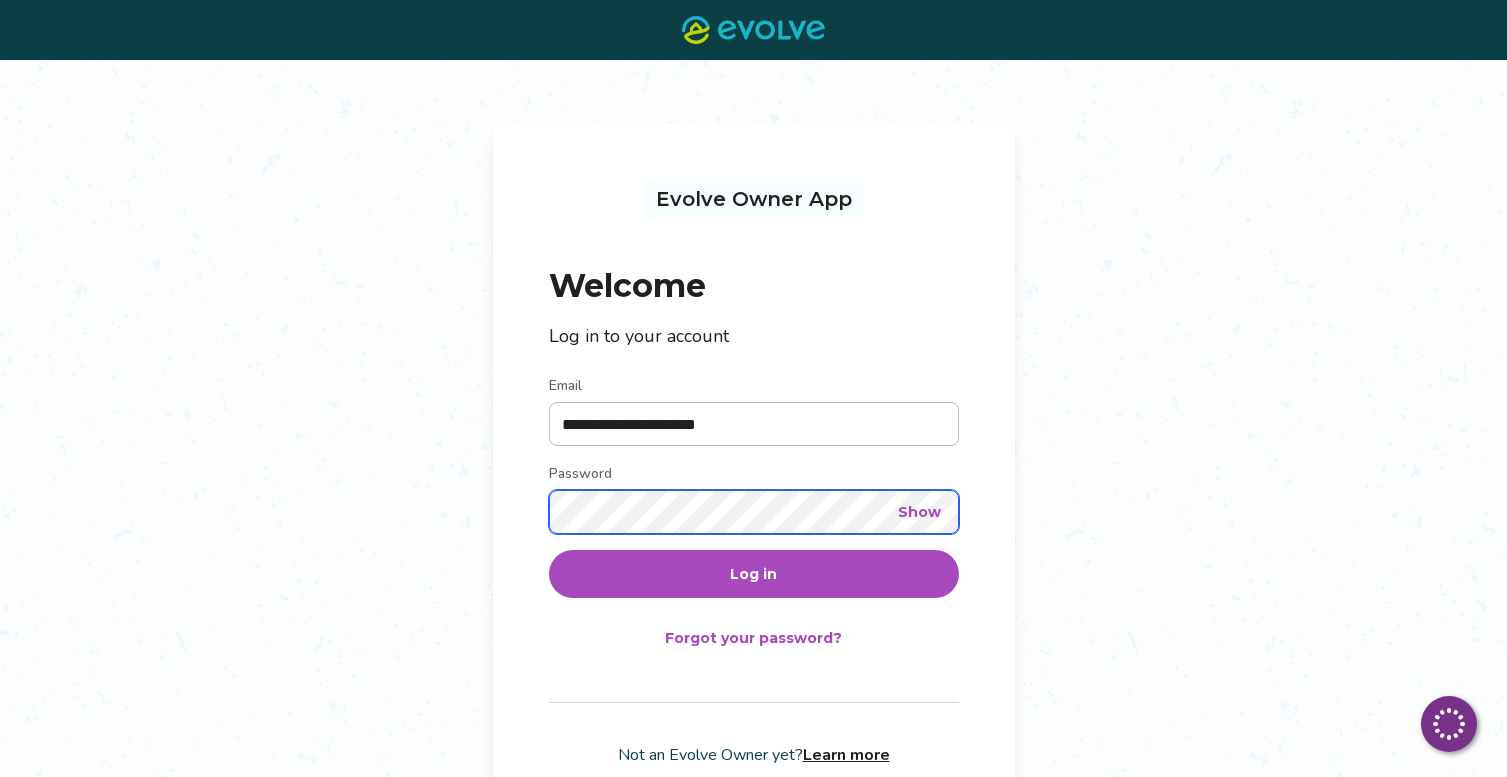 click on "Log in" at bounding box center [754, 574] 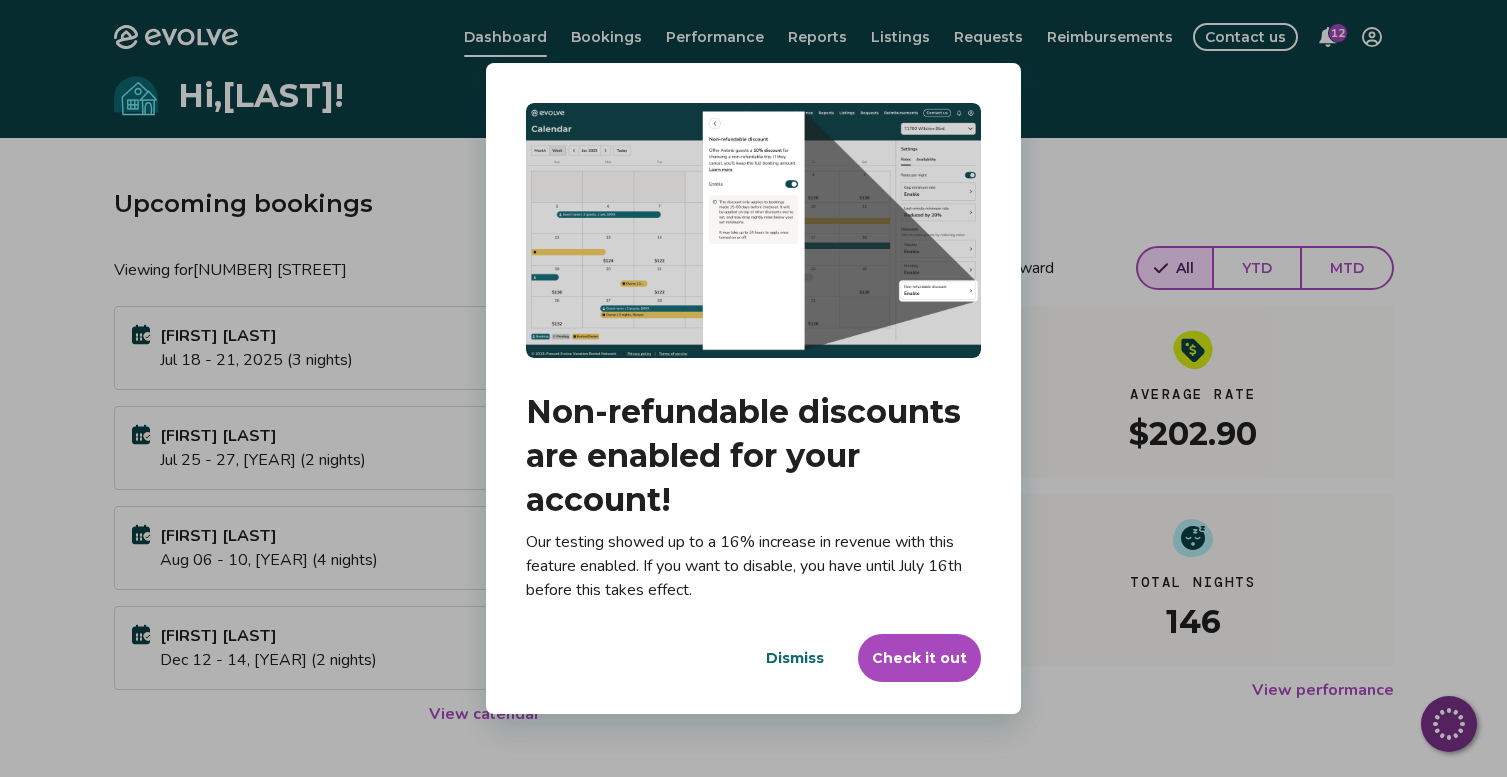 click on "Check it out" at bounding box center (919, 658) 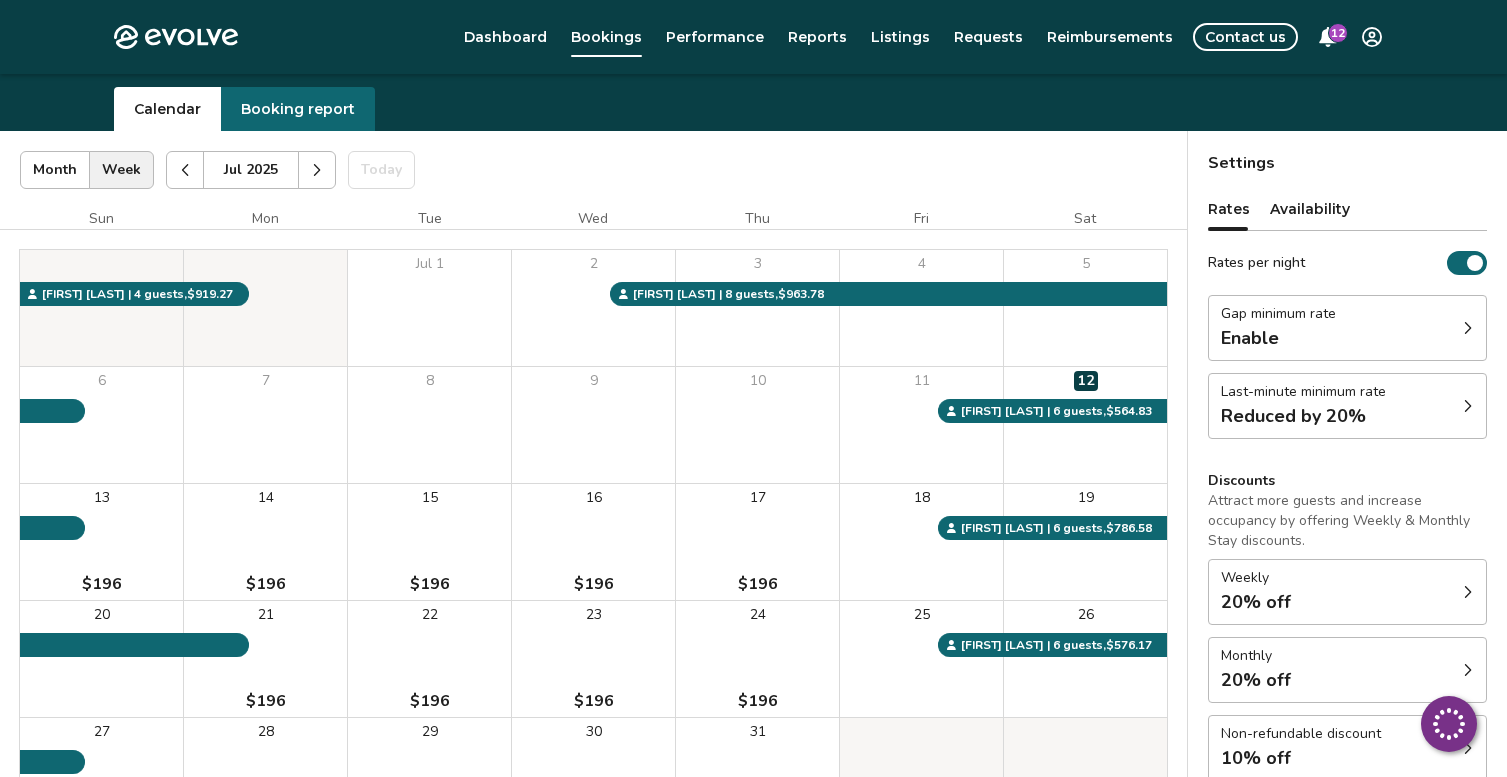 scroll, scrollTop: 0, scrollLeft: 0, axis: both 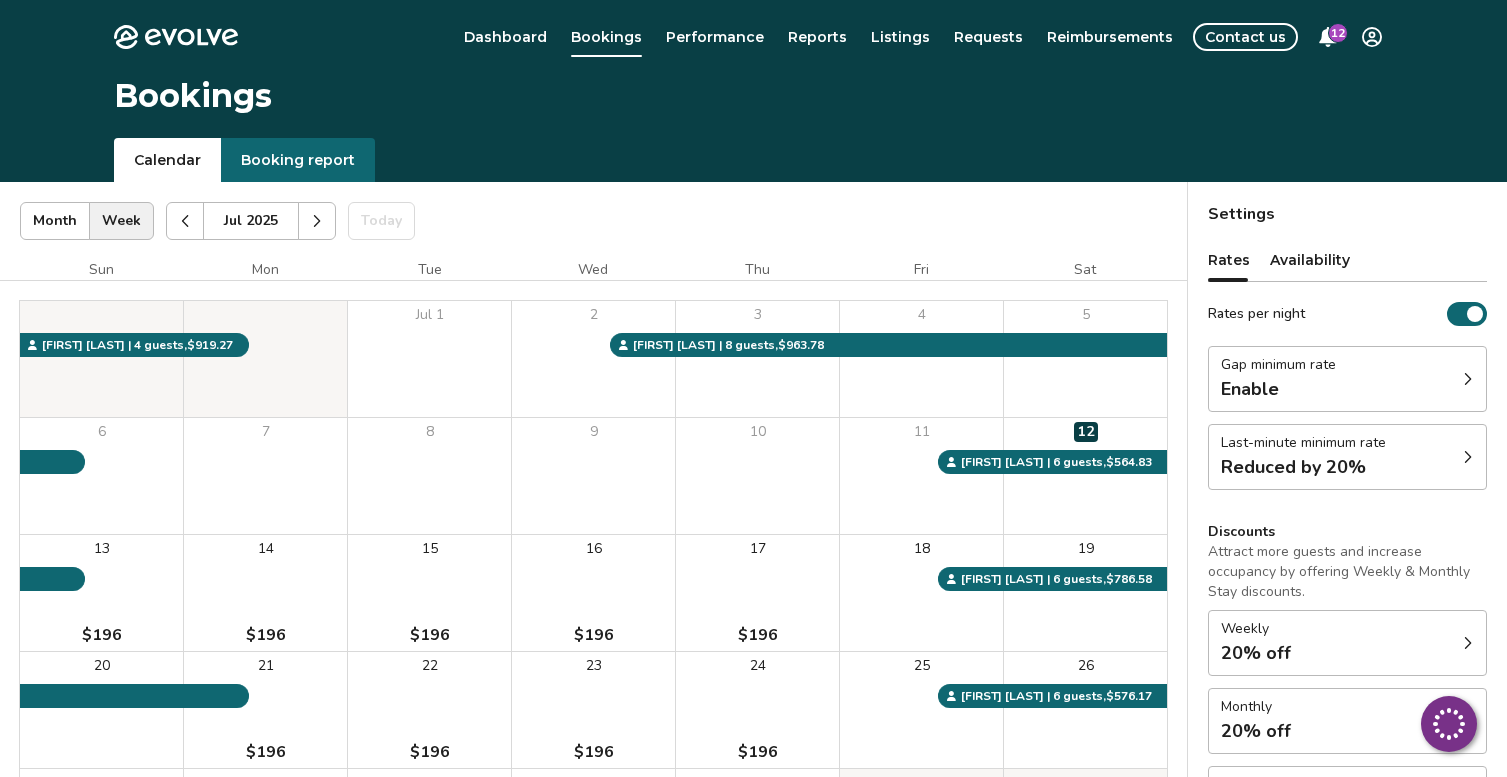 click at bounding box center [317, 221] 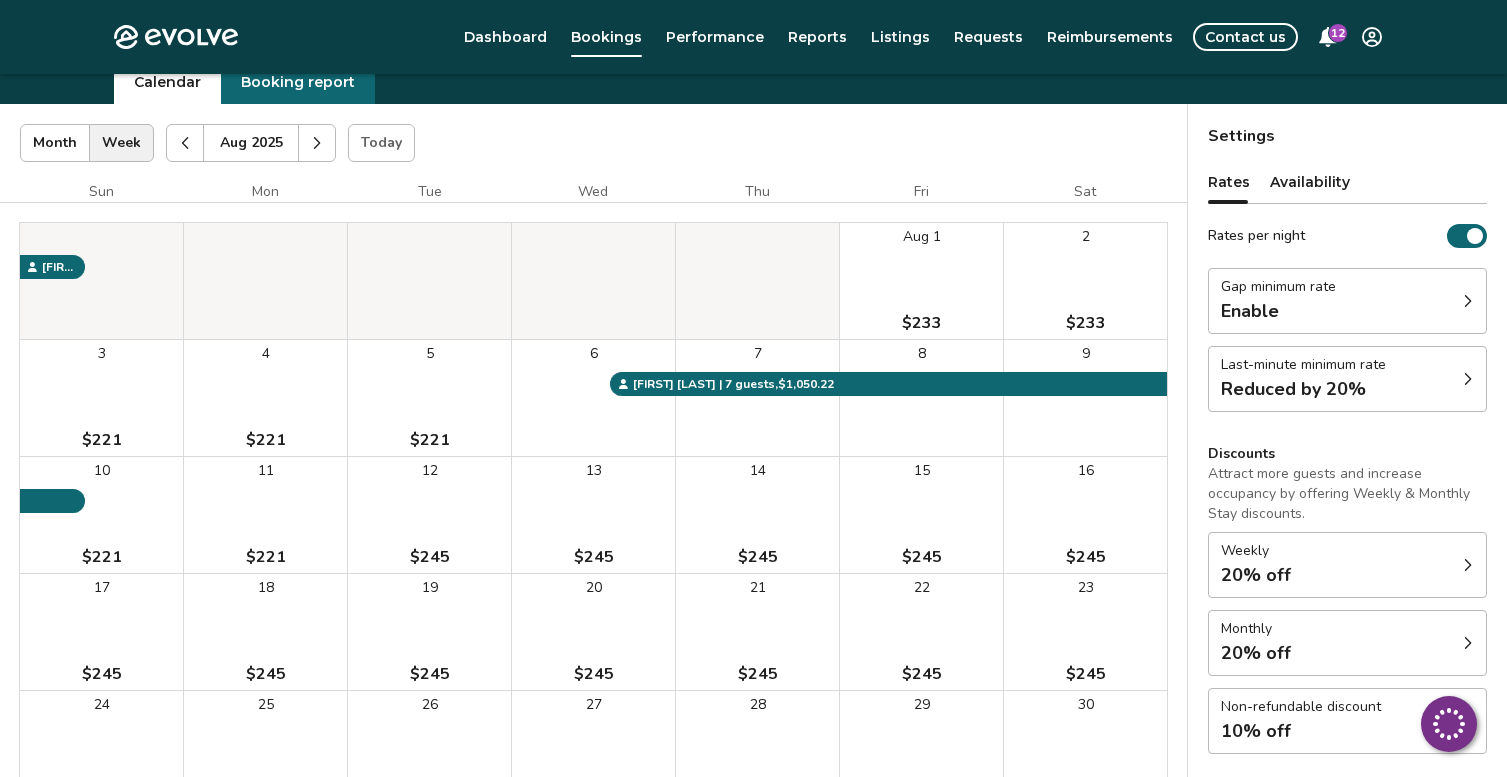 scroll, scrollTop: 0, scrollLeft: 0, axis: both 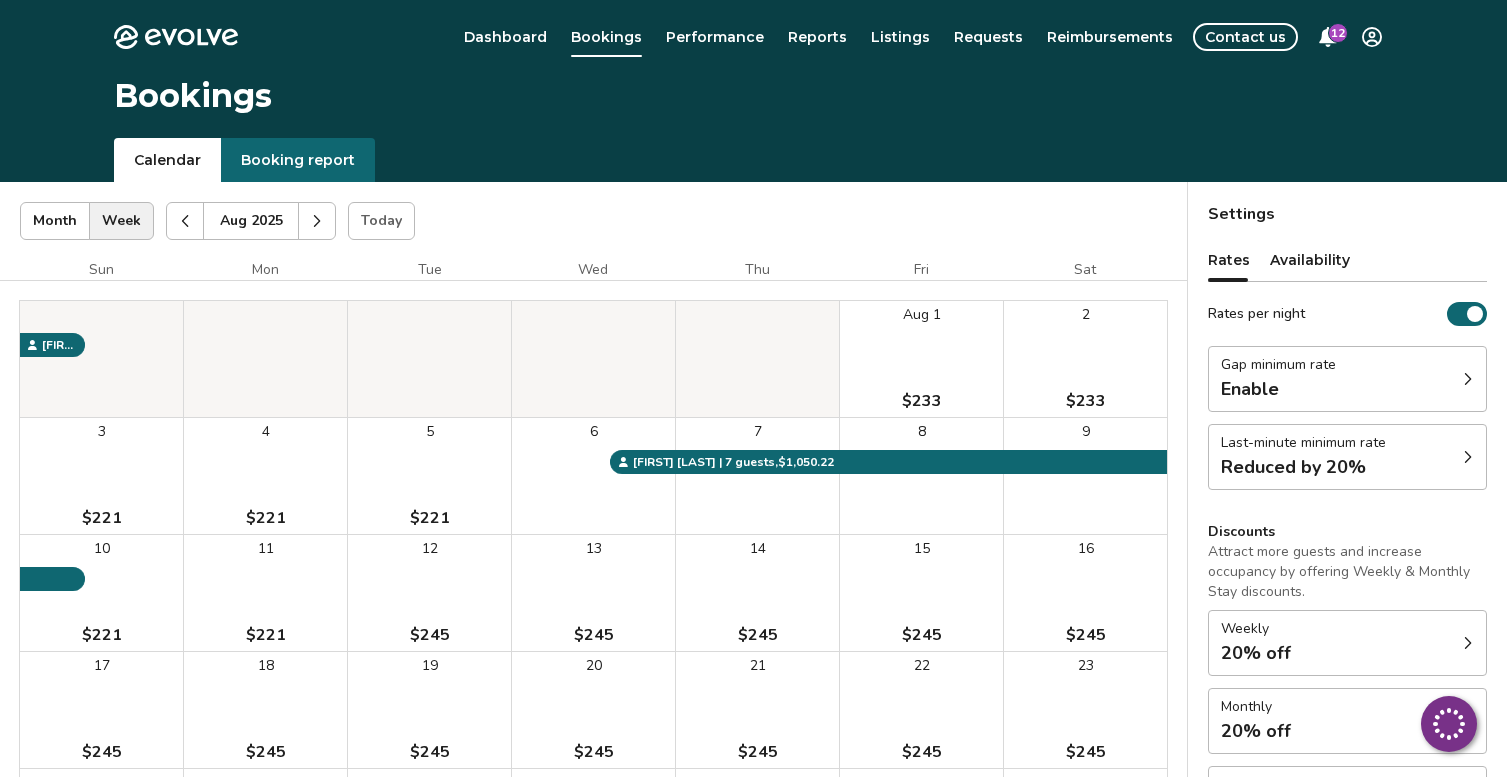 click 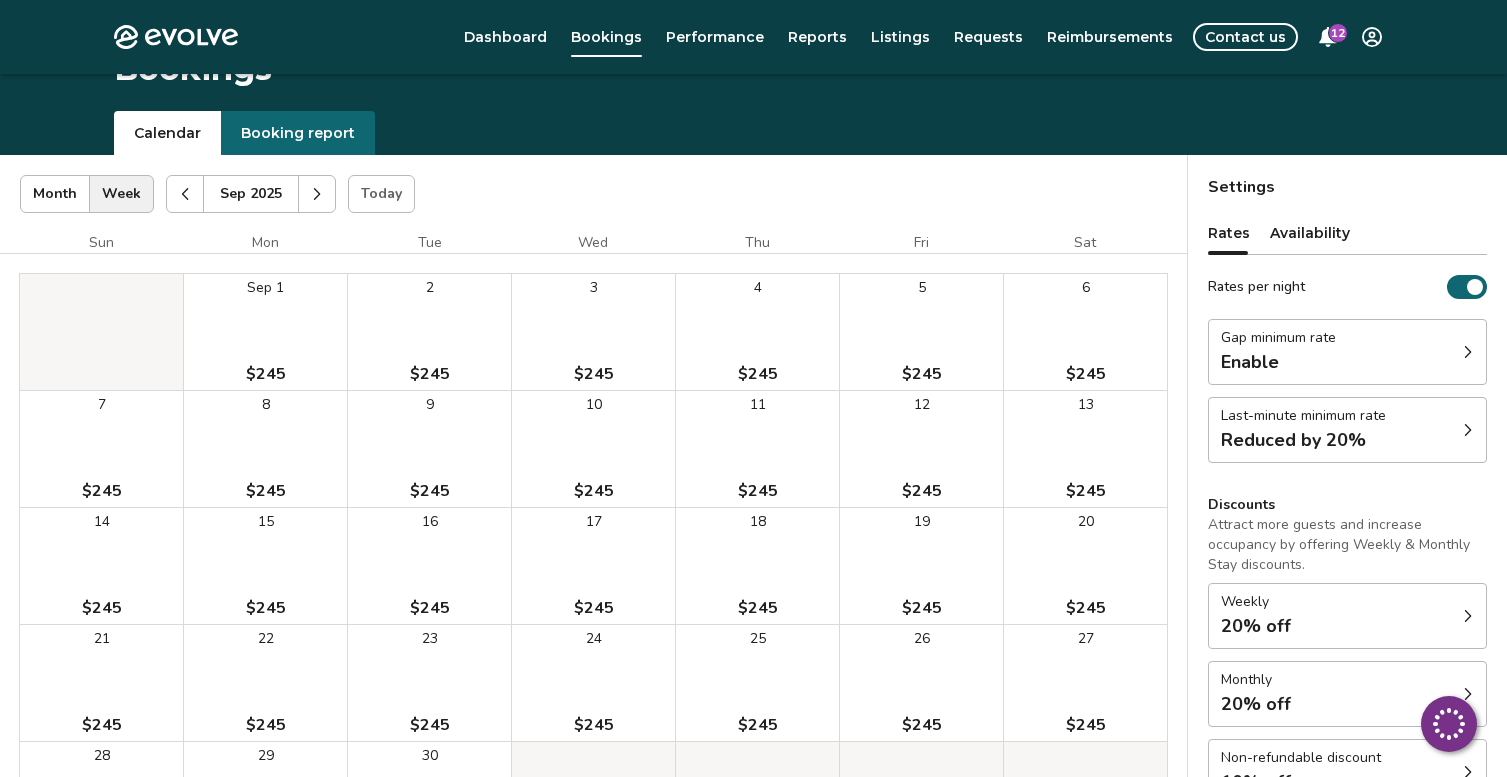 scroll, scrollTop: 8, scrollLeft: 0, axis: vertical 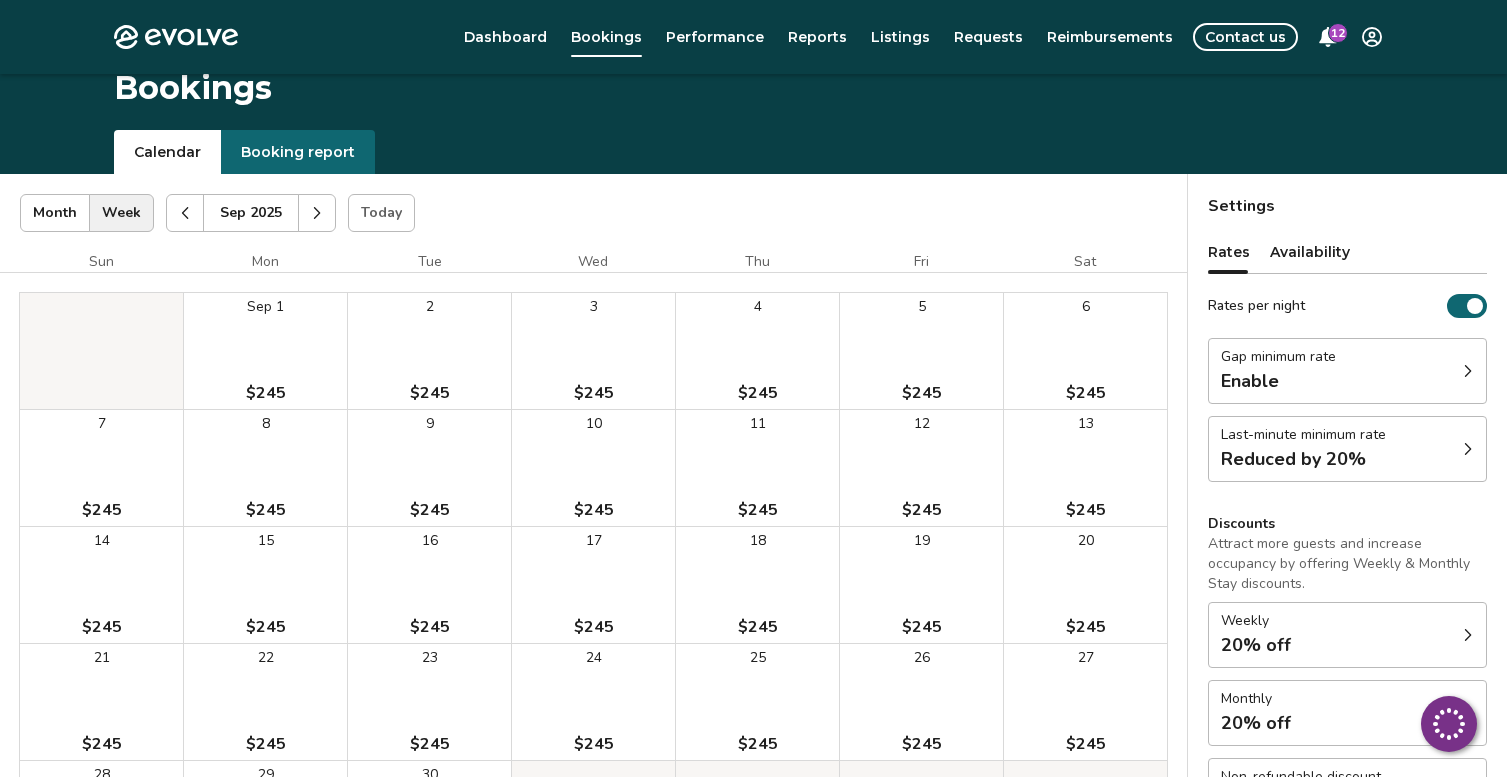 click 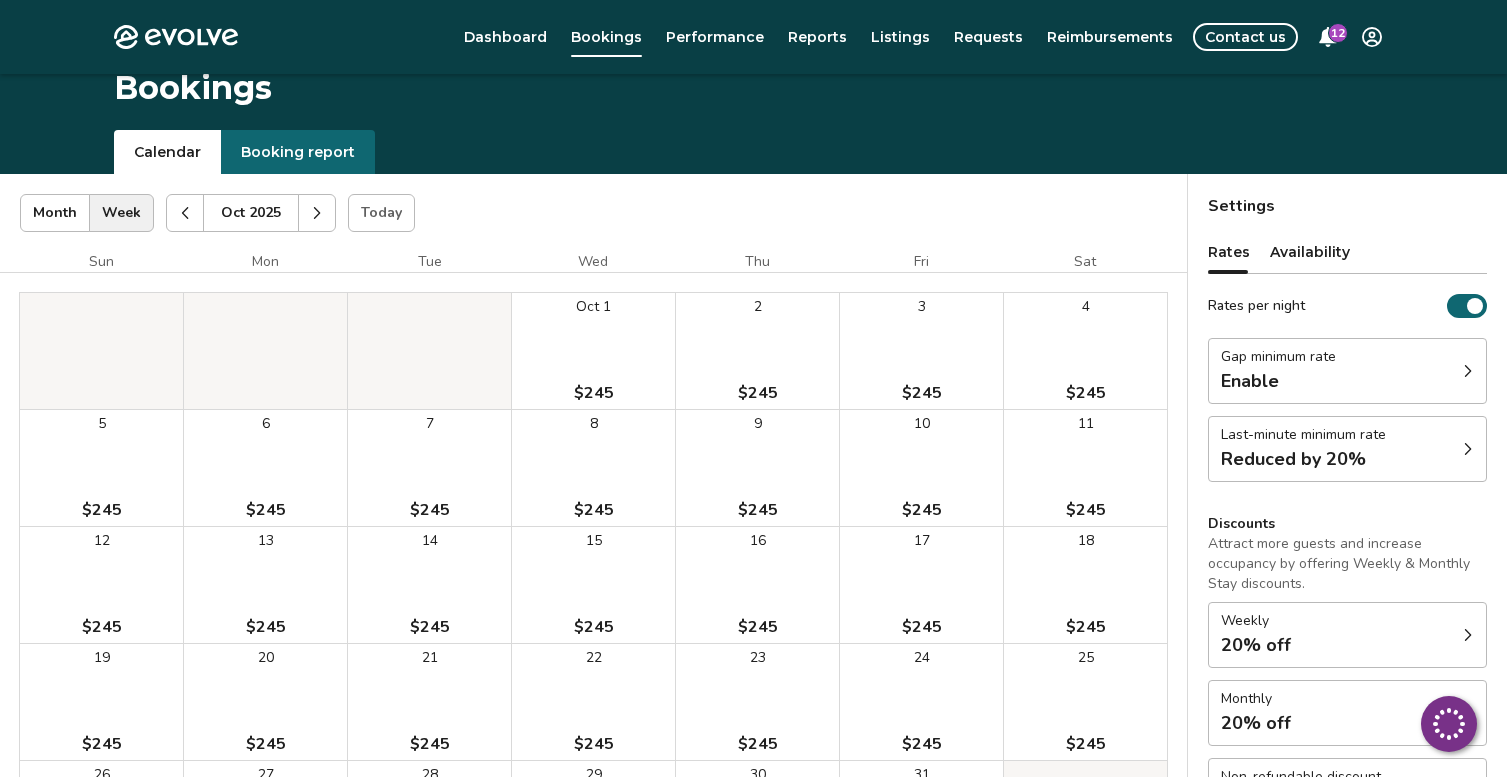 click 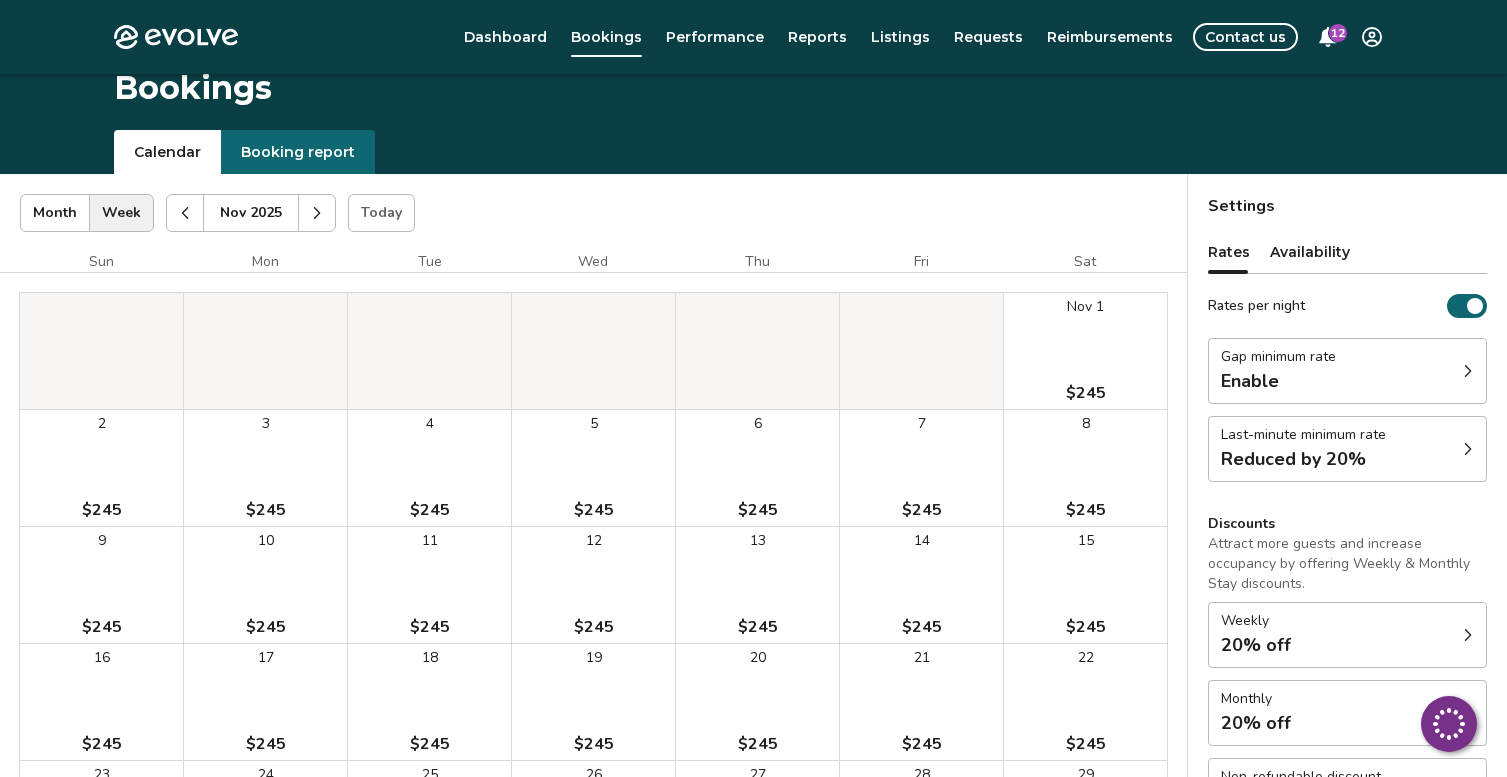 click 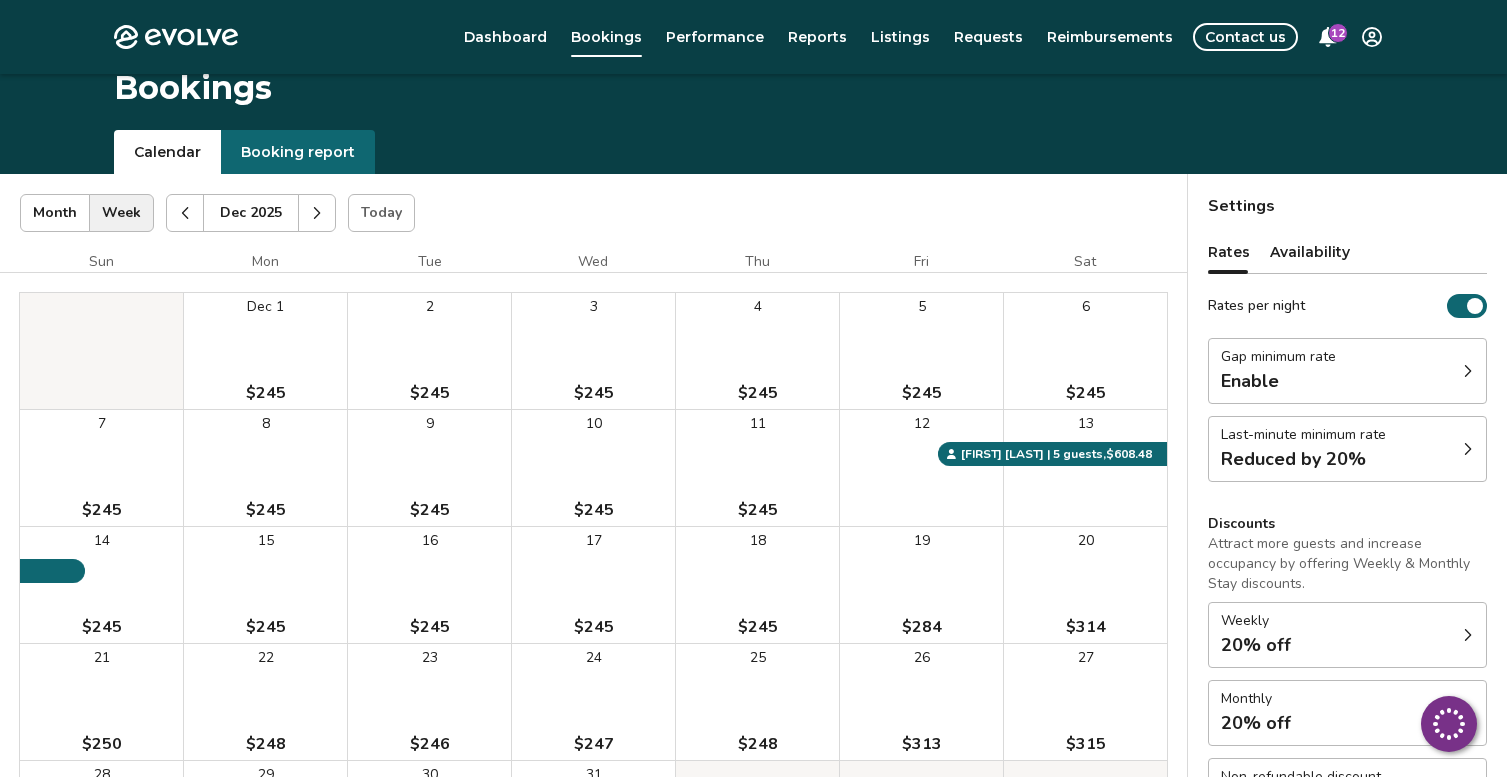 click 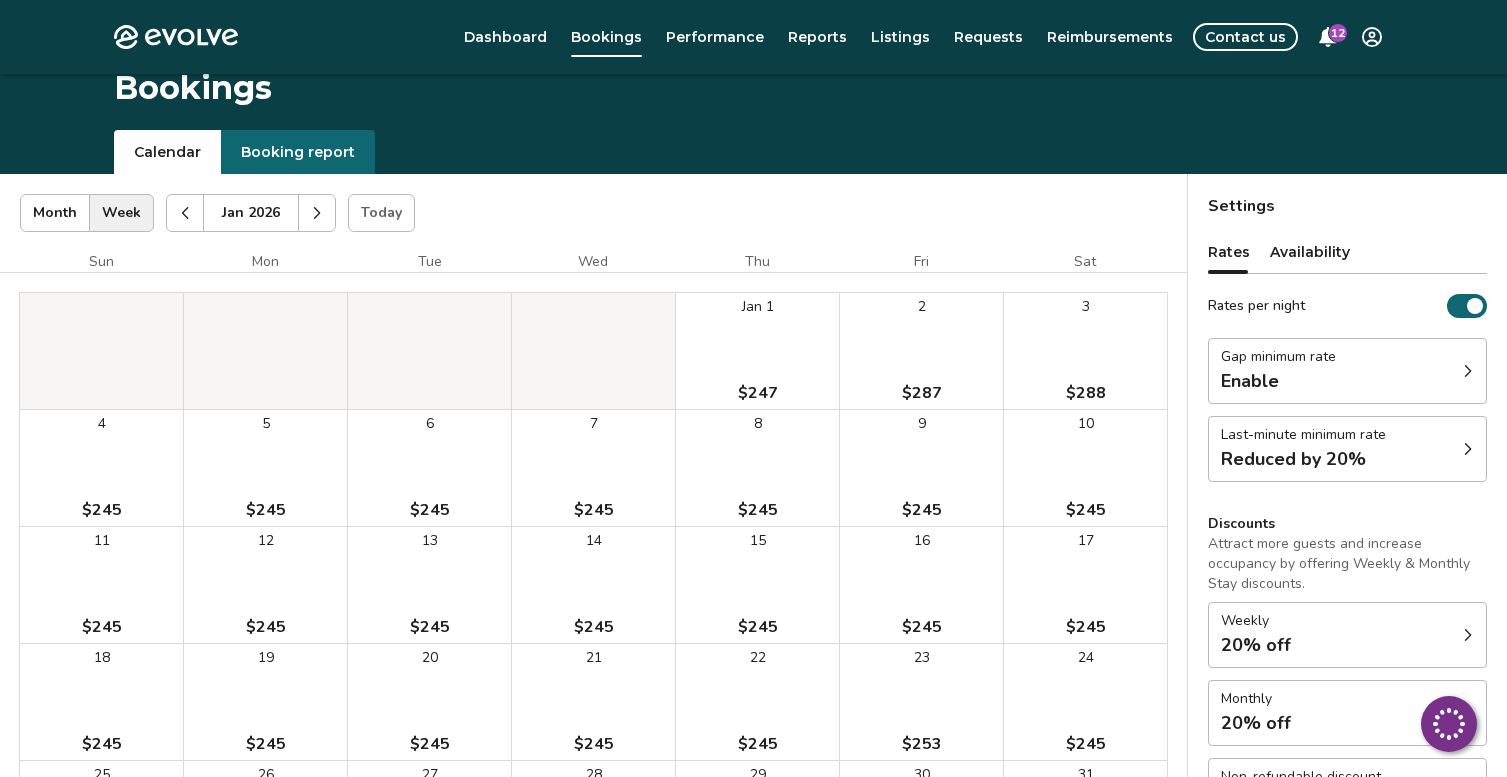 click at bounding box center [185, 213] 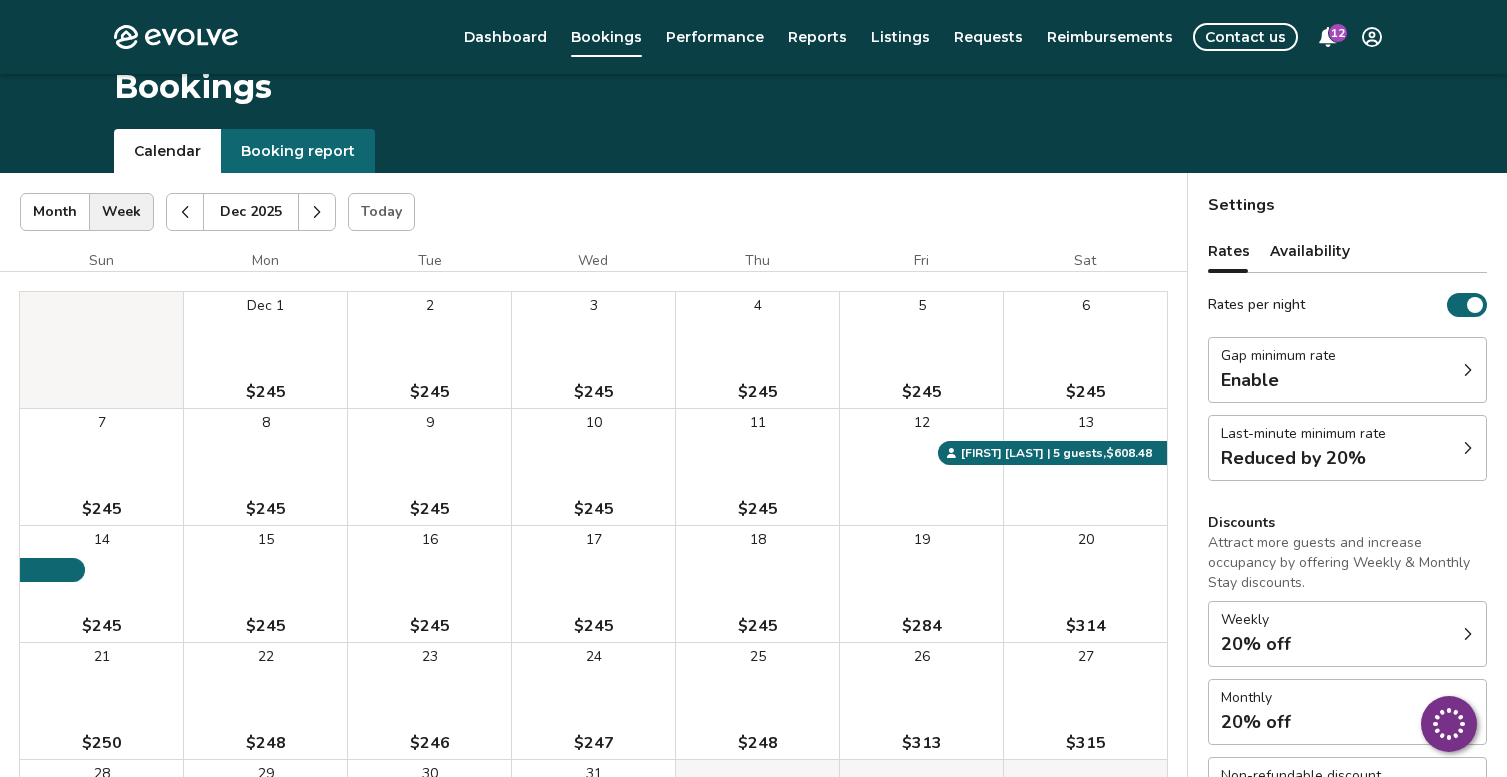 scroll, scrollTop: 0, scrollLeft: 0, axis: both 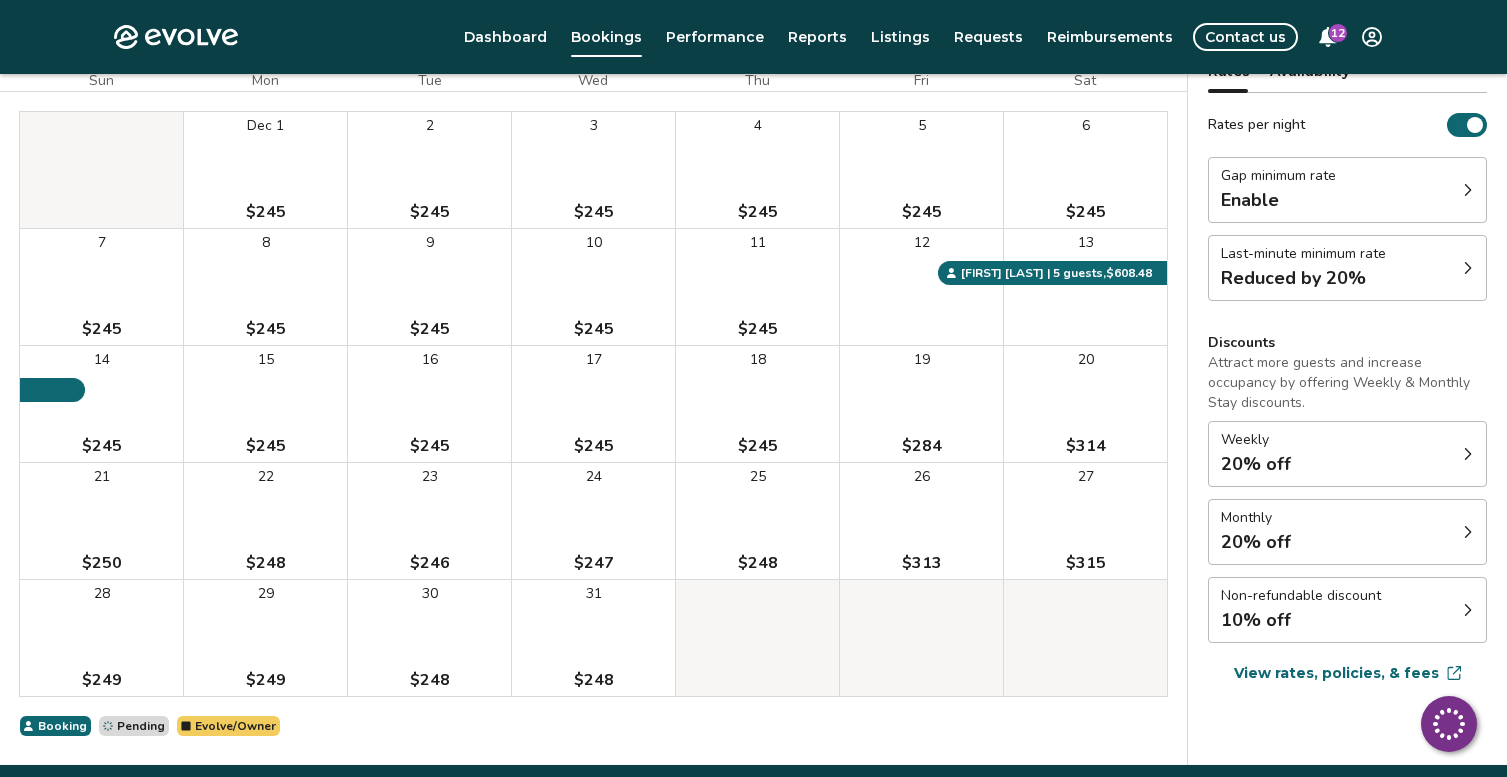 click on "Evolve/Owner" at bounding box center [228, 726] 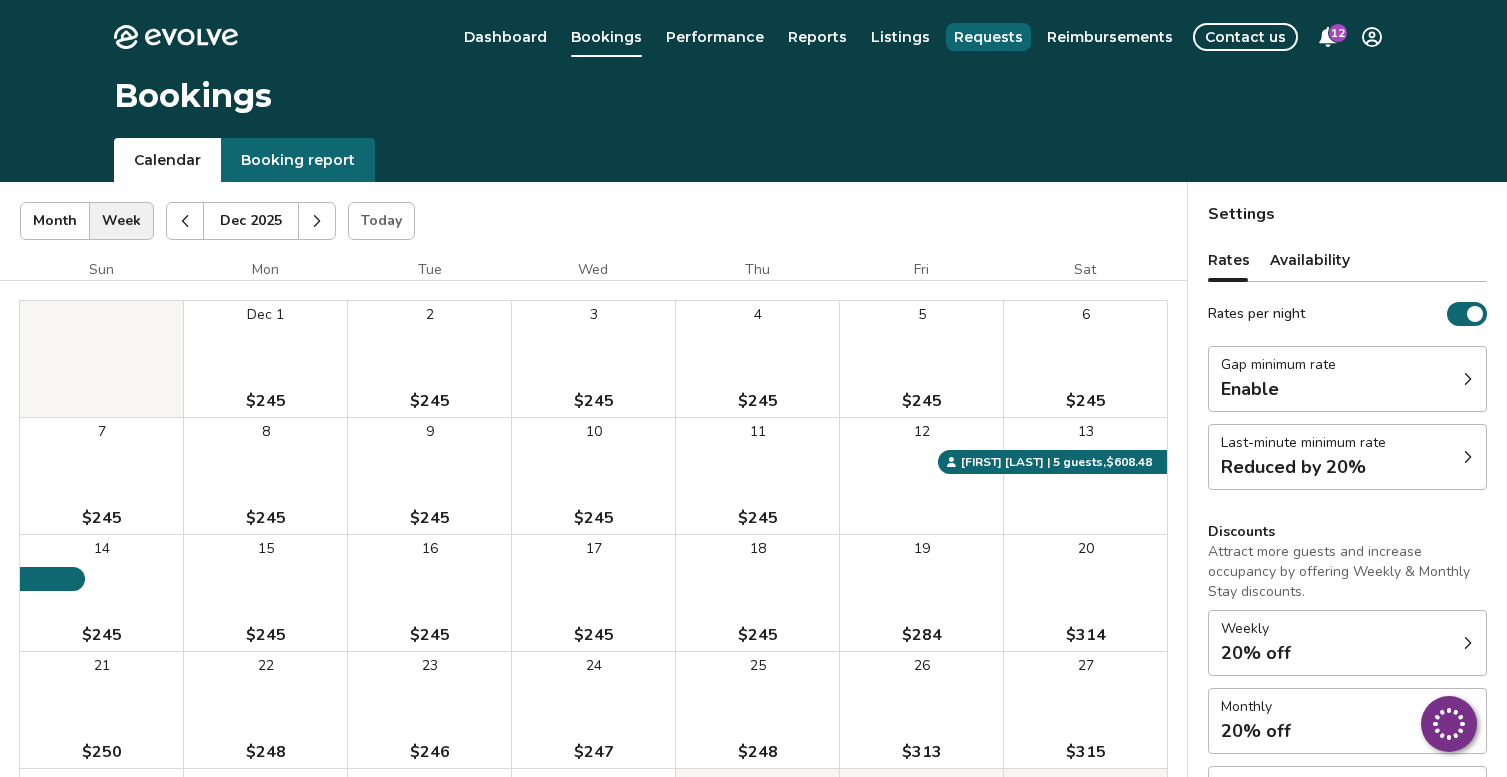 click on "Requests" at bounding box center [988, 37] 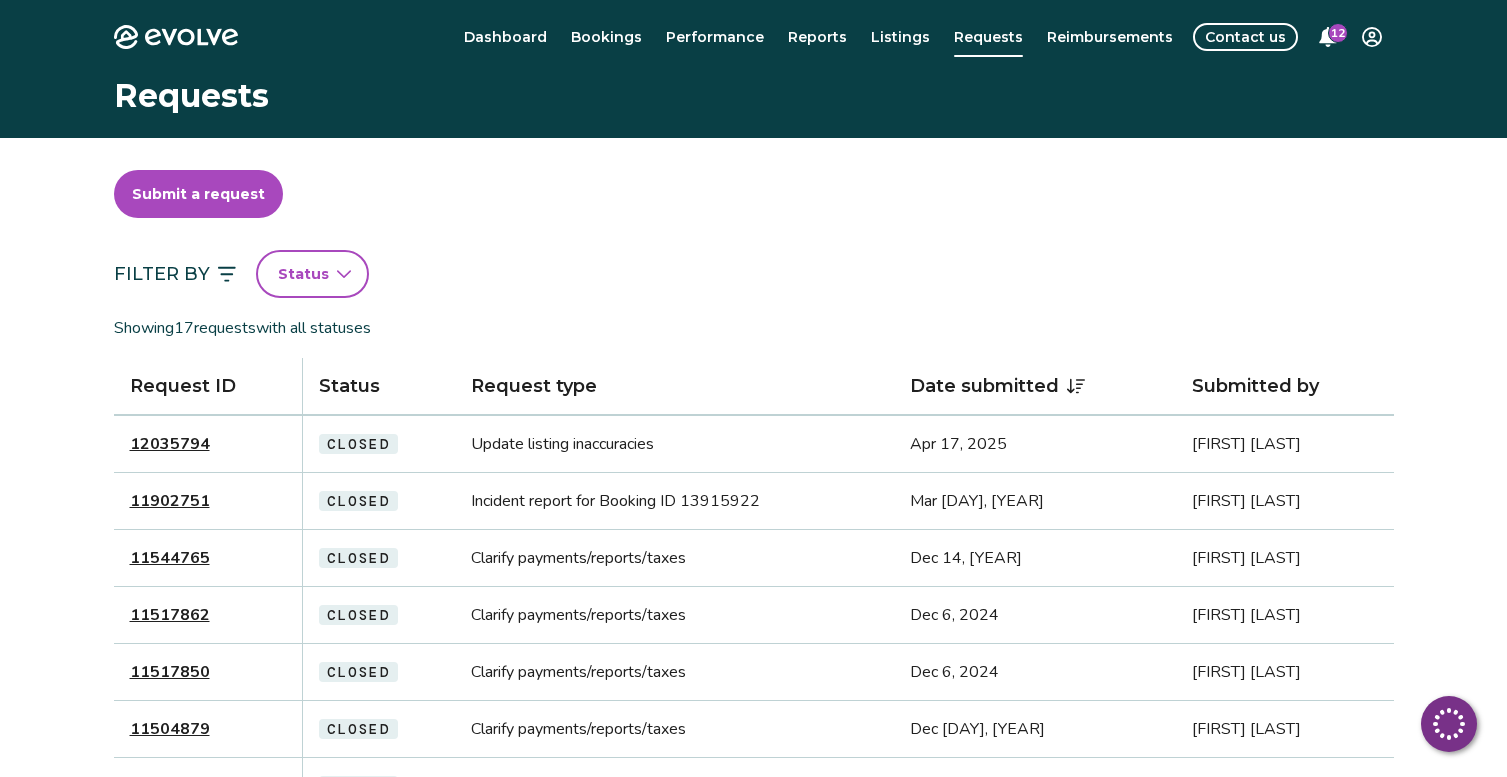 click on "Bookings" at bounding box center [606, 37] 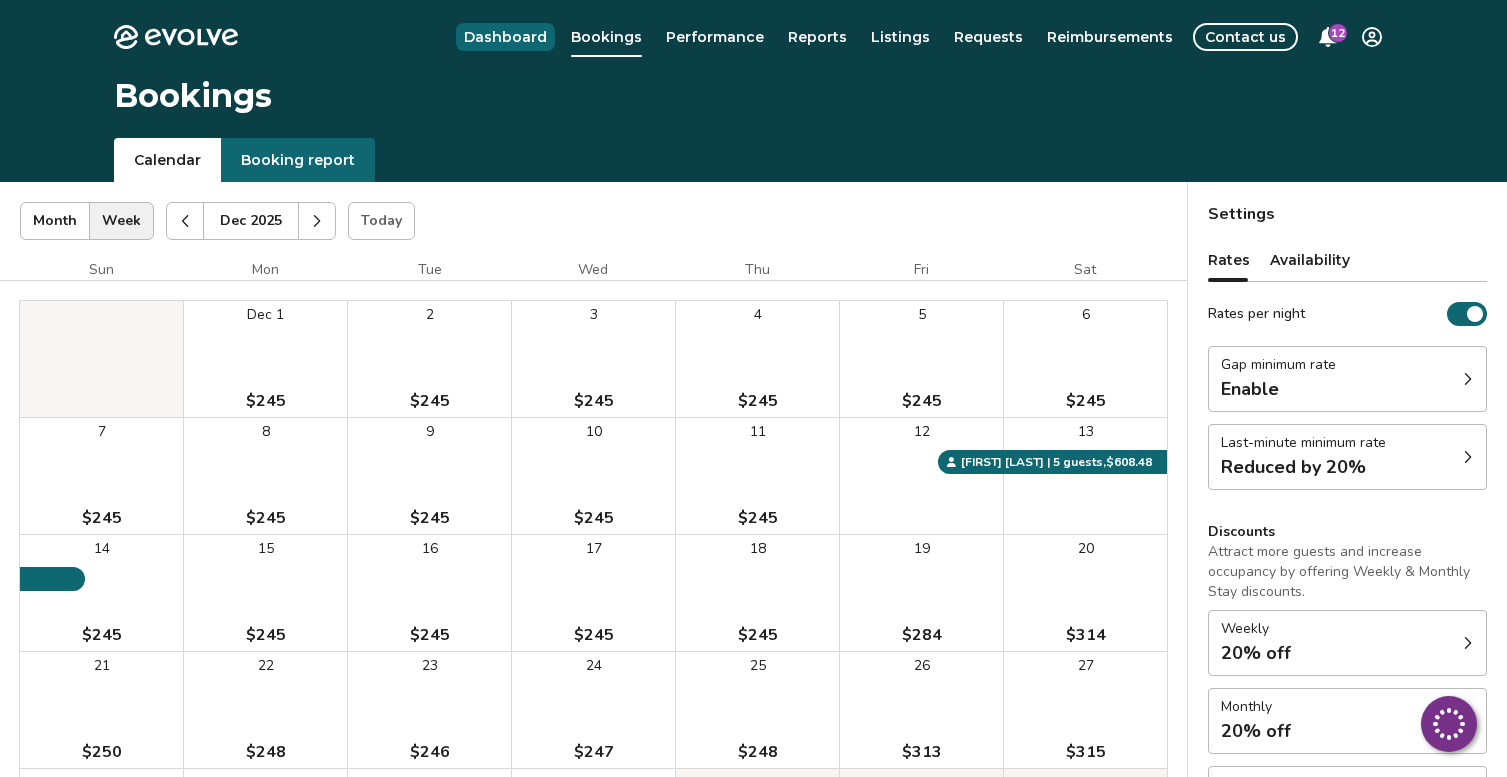 click on "Dashboard" at bounding box center [505, 37] 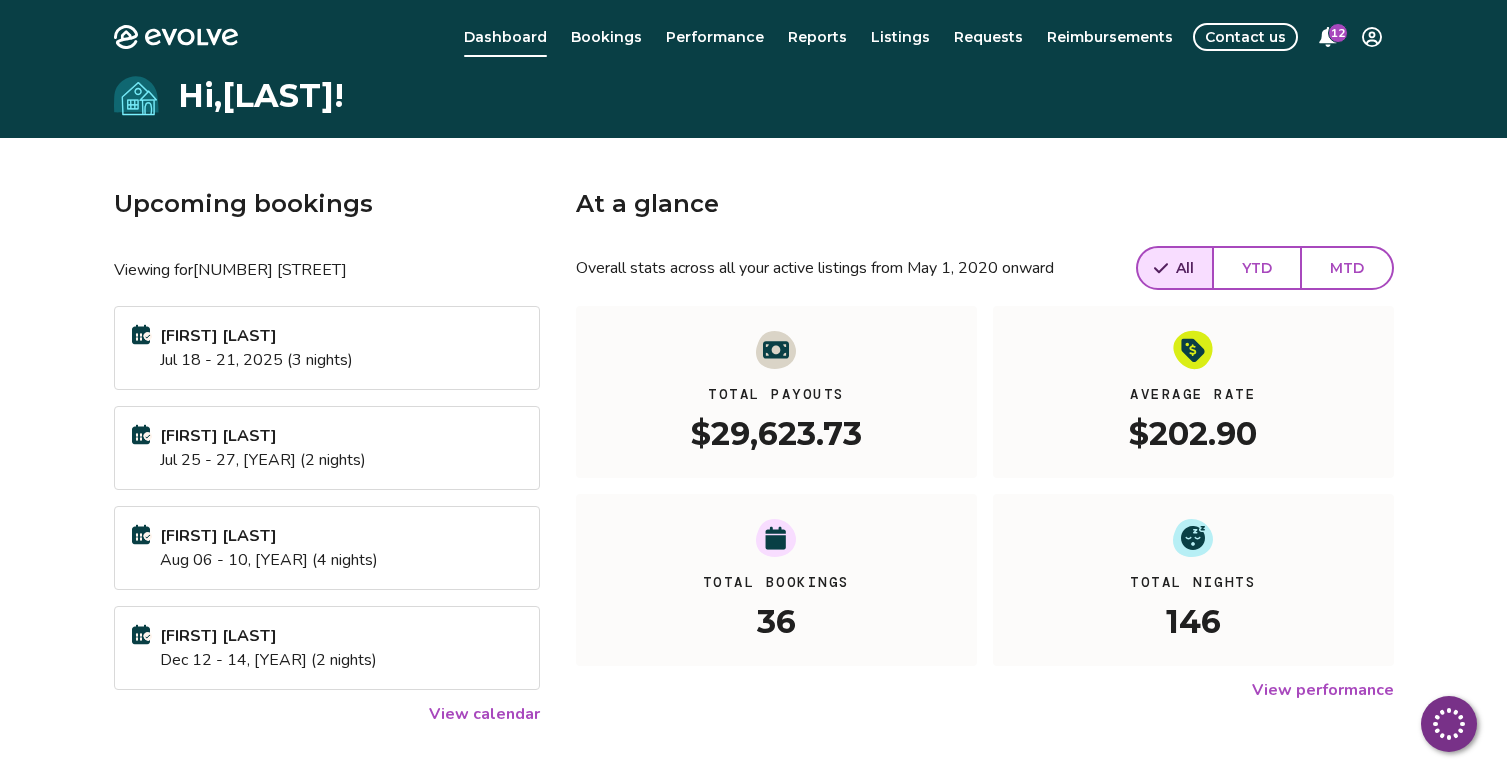 click on "$29,623.73" at bounding box center [776, 432] 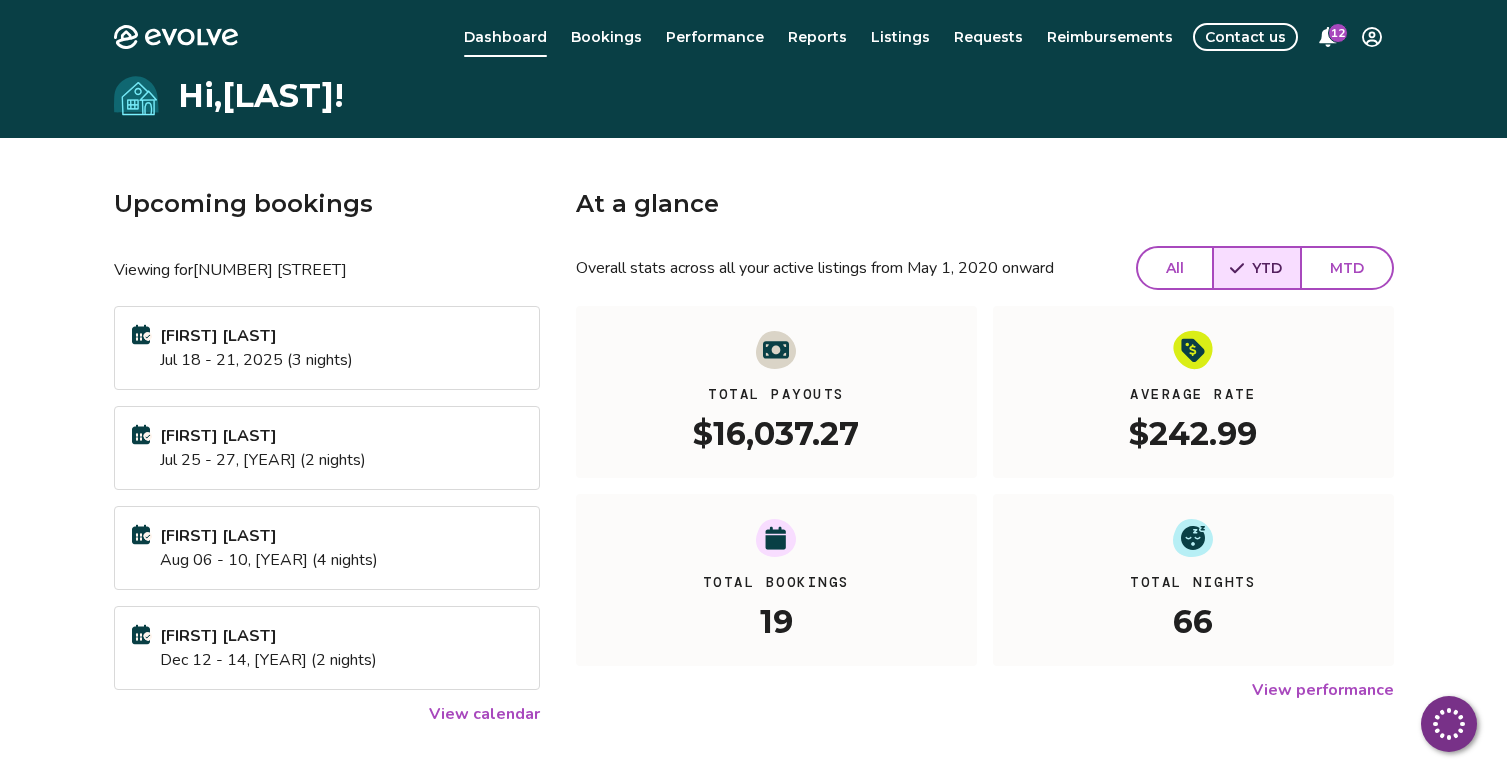 click on "MTD" at bounding box center (1347, 268) 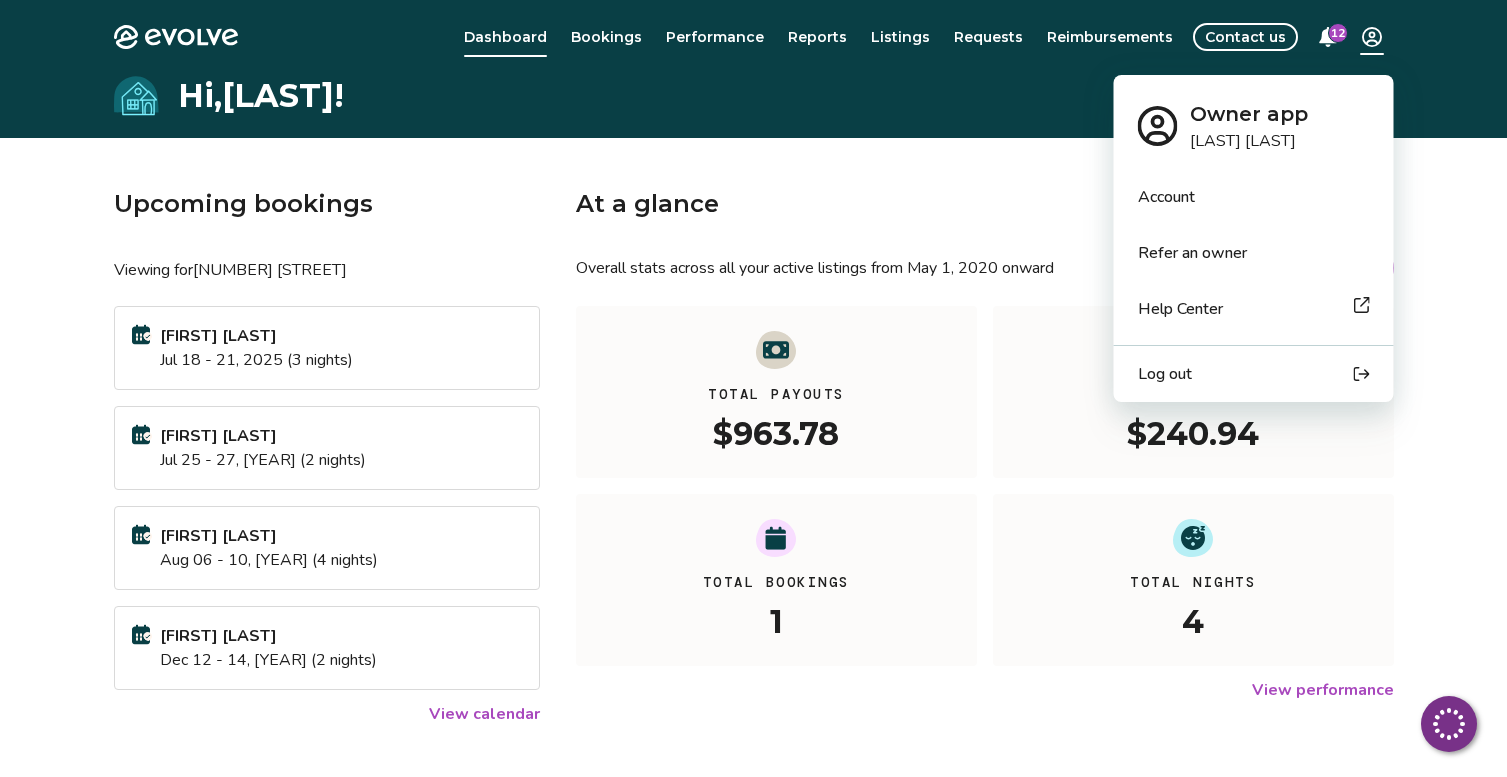 click on "Evolve Dashboard Bookings Performance Reports Listings Requests Reimbursements Contact us 12 Hi, [LAST] ! Upcoming bookings Viewing for 13130 Webster St [FIRST] [LAST] Jul 18 - 21, 2025 (3 nights) [FIRST] [LAST] Jul 25 - 27, 2025 (2 nights) [FIRST] [LAST] Aug 06 - 10, 2025 (4 nights) [FIRST] [LAST] Dec 12 - 14, 2025 (2 nights) View calendar At a glance Overall stats across all your active listings from May 1, 2020 onward All YTD MTD Total Payouts $963.78 Average Rate $240.94 Total Bookings 1 Total Nights 4 View performance Looking for the booking site links to your listing? You can find these under the Listings overview © 2013-Present Evolve Vacation Rental Network Privacy Policy | Terms of Service Loading... Owner app [LAST] [LAST] Account Refer an owner Help Center Log out" at bounding box center (753, 517) 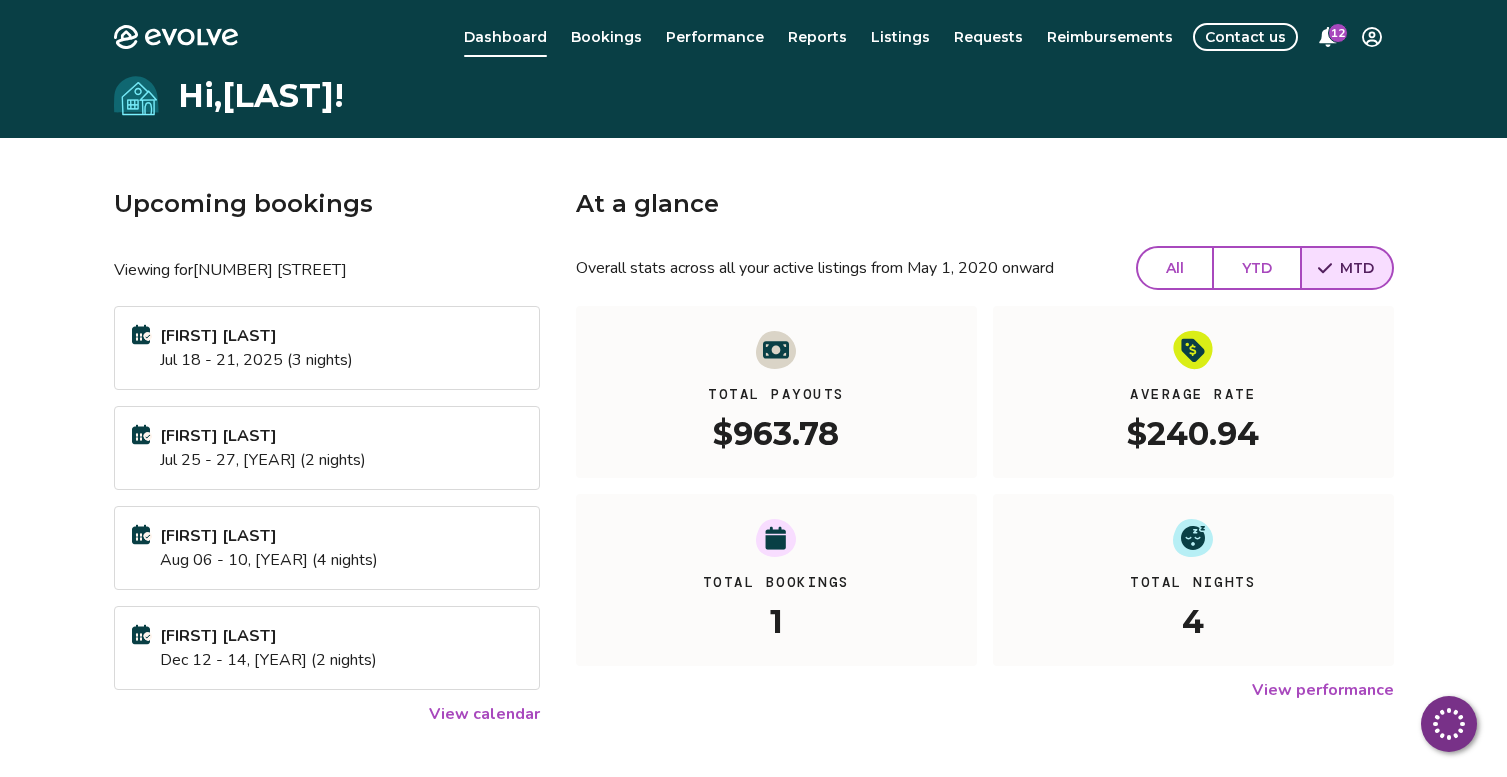 click on "Evolve Dashboard Bookings Performance Reports Listings Requests Reimbursements Contact us 12 Hi, [LAST] ! Upcoming bookings Viewing for 13130 Webster St [FIRST] [LAST] Jul 18 - 21, [YEAR] (3 nights) [FIRST] [LAST] Jul 25 - 27, [YEAR] (2 nights) [FIRST] [LAST] Aug 06 - 10, [YEAR] (4 nights) [FIRST] [LAST] Dec 12 - 14, [YEAR] (2 nights) View calendar At a glance Overall stats across all your active listings from May 1, 2020 onward All YTD MTD Total Payouts $963.78 Average Rate $240.94 Total Bookings 1 Total Nights 4 View performance Looking for the booking site links to your listing? You can find these under the Listings overview © 2013-Present Evolve Vacation Rental Network Privacy Policy | Terms of Service Loading..." at bounding box center (753, 517) 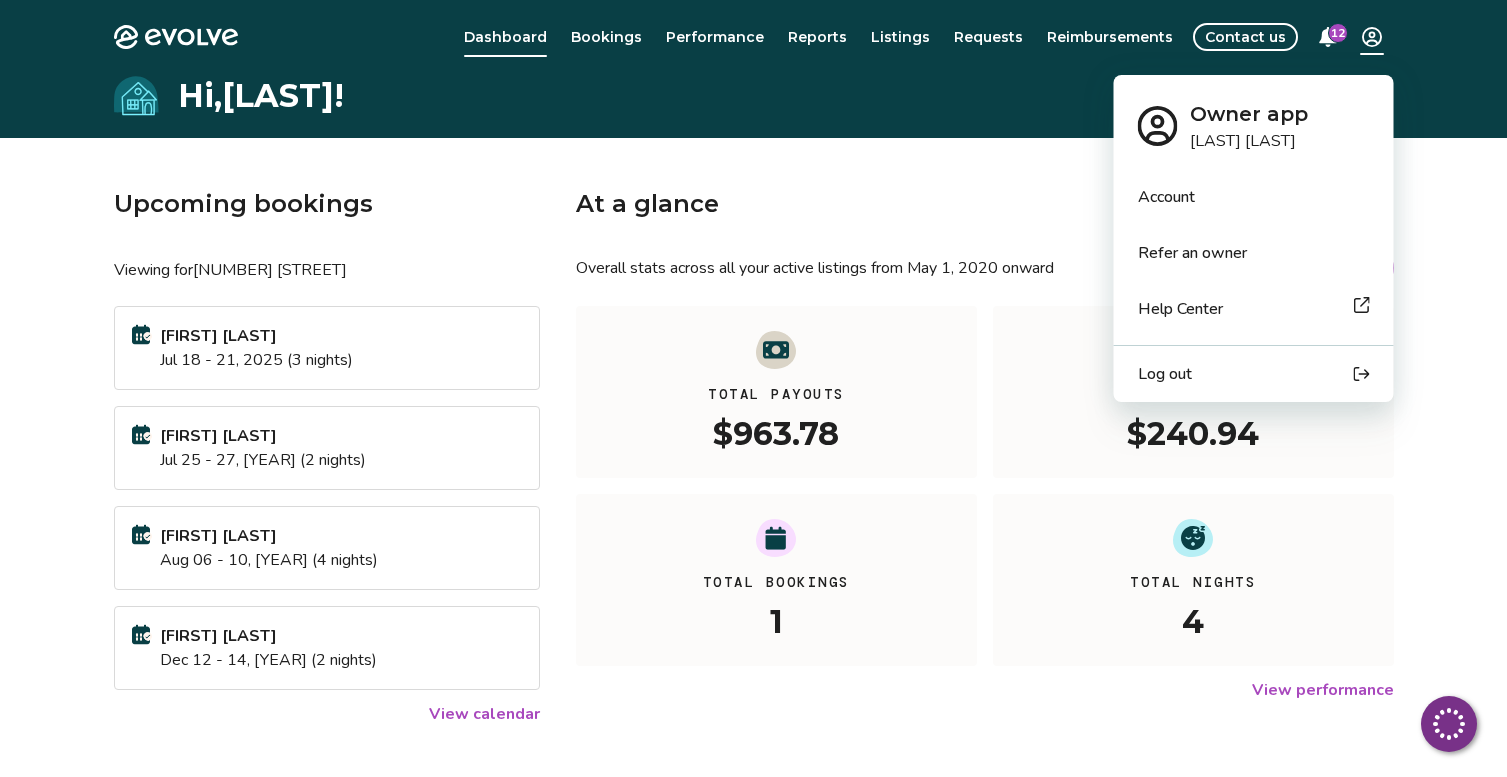 click on "Evolve Dashboard Bookings Performance Reports Listings Requests Reimbursements Contact us 12 Hi, [LAST] ! Upcoming bookings Viewing for 13130 Webster St [FIRST] [LAST] Jul 18 - 21, 2025 (3 nights) [FIRST] [LAST] Jul 25 - 27, 2025 (2 nights) [FIRST] [LAST] Aug 06 - 10, 2025 (4 nights) [FIRST] [LAST] Dec 12 - 14, 2025 (2 nights) View calendar At a glance Overall stats across all your active listings from May 1, 2020 onward All YTD MTD Total Payouts $963.78 Average Rate $240.94 Total Bookings 1 Total Nights 4 View performance Looking for the booking site links to your listing? You can find these under the Listings overview © 2013-Present Evolve Vacation Rental Network Privacy Policy | Terms of Service Loading... Owner app [LAST] [LAST] Account Refer an owner Help Center Log out" at bounding box center [753, 517] 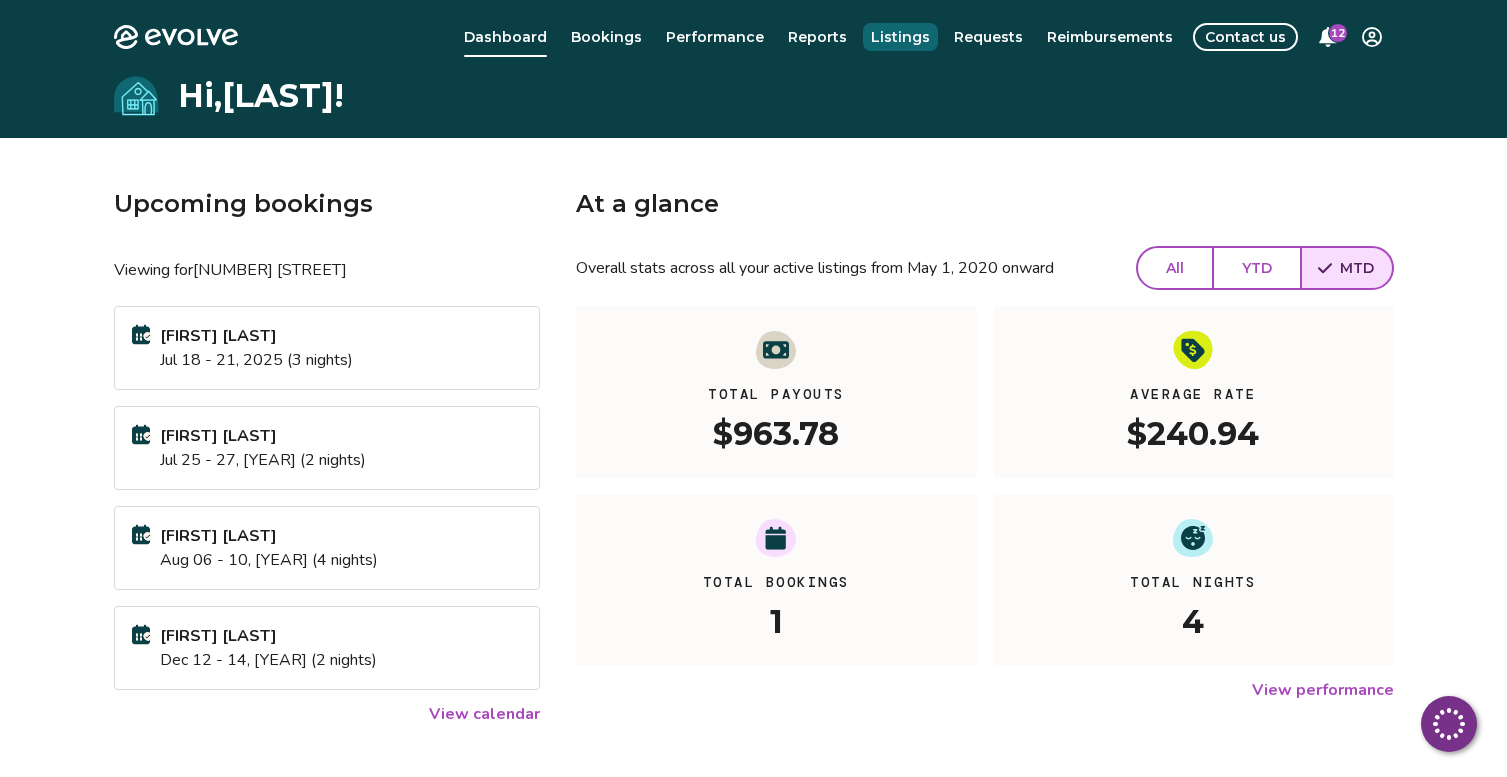 click on "Listings" at bounding box center [900, 37] 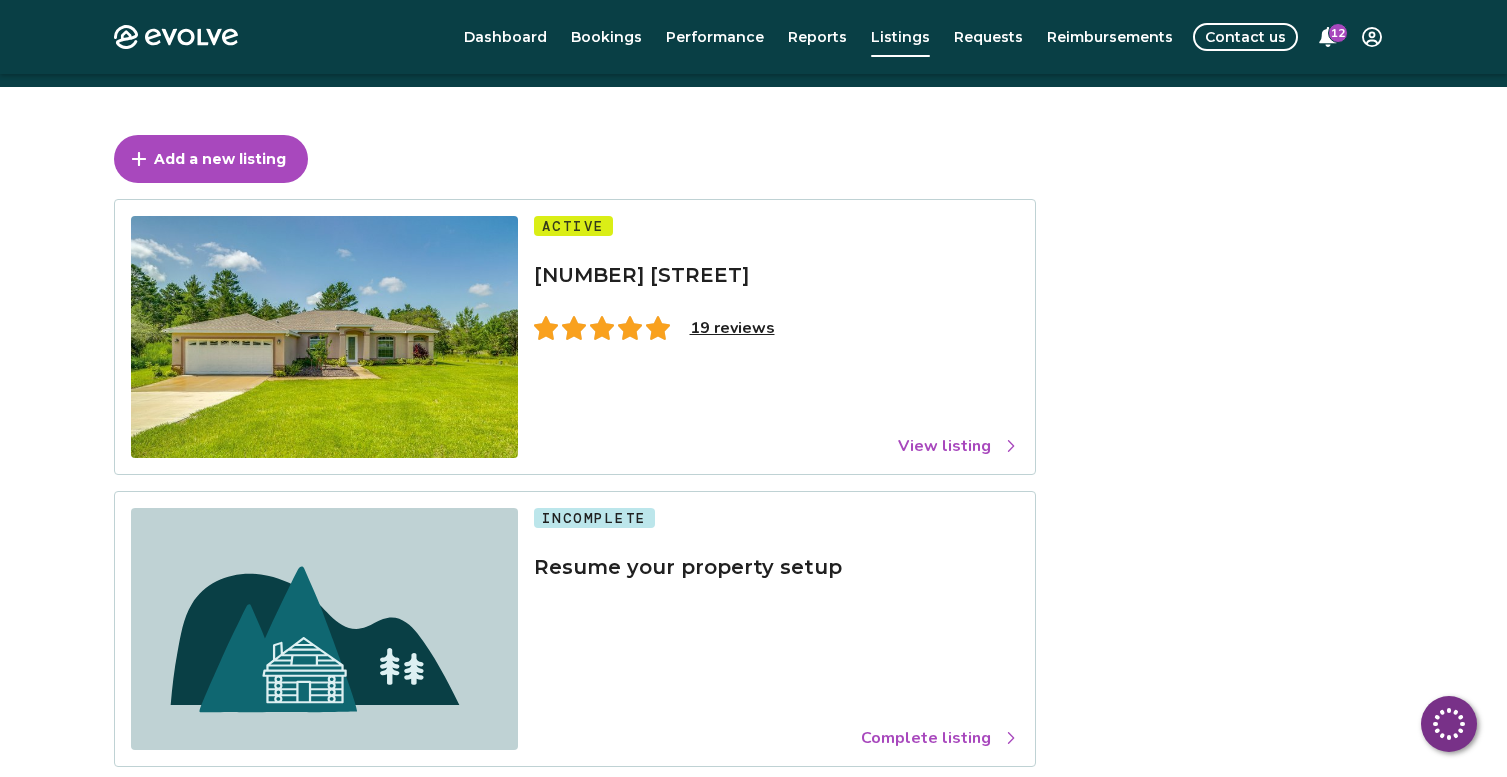 scroll, scrollTop: 50, scrollLeft: 0, axis: vertical 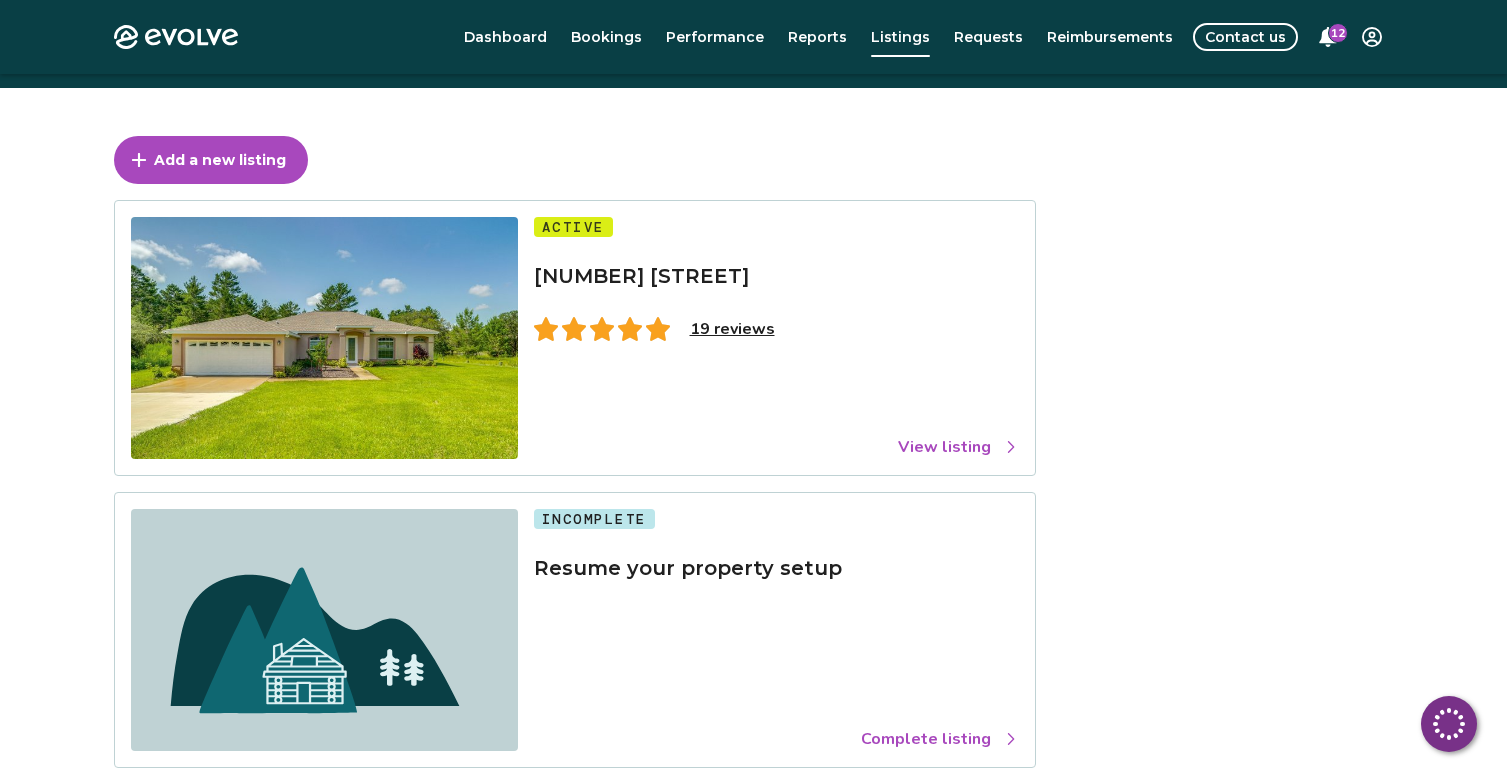 click on "View listing" at bounding box center [958, 447] 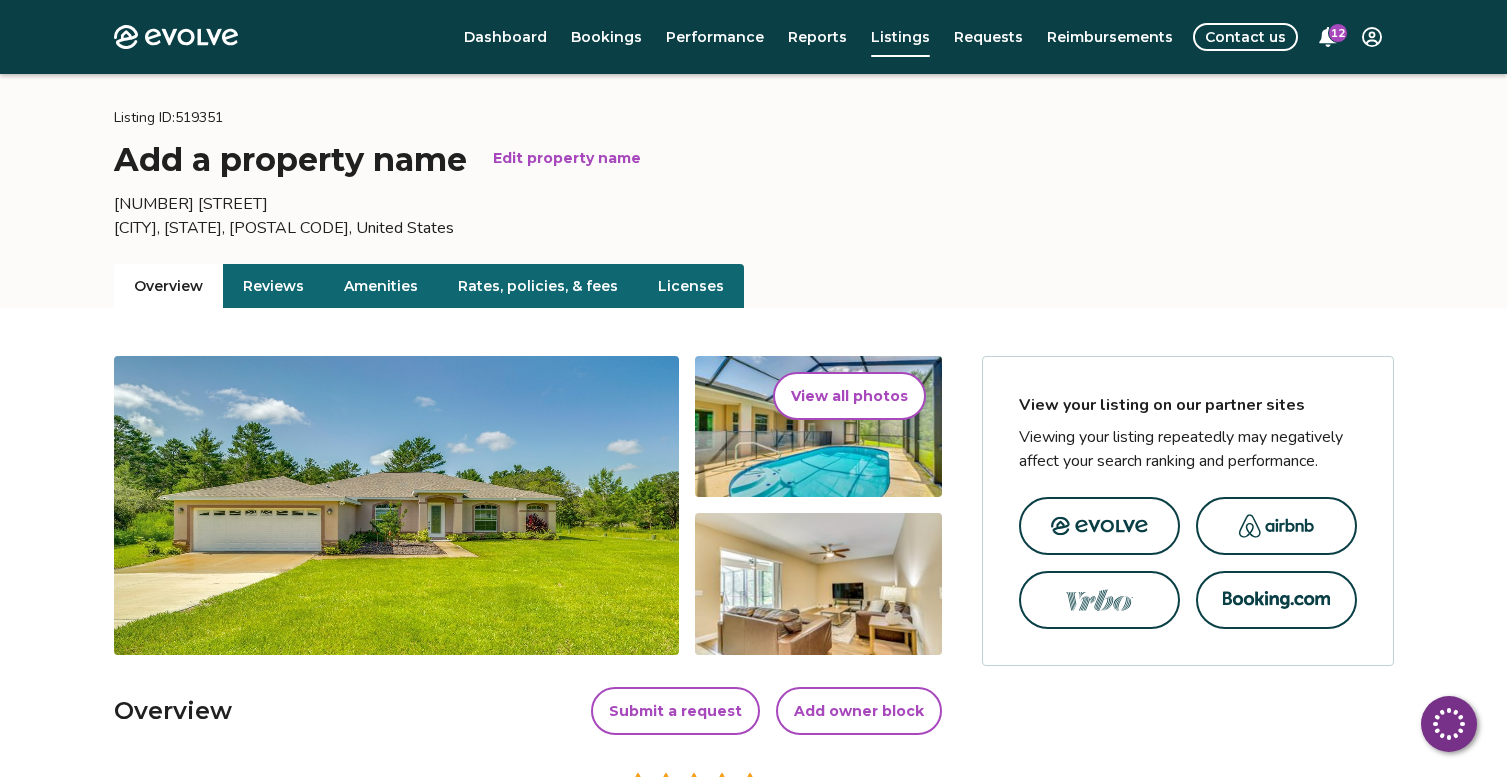 click on "Add owner block" at bounding box center (859, 711) 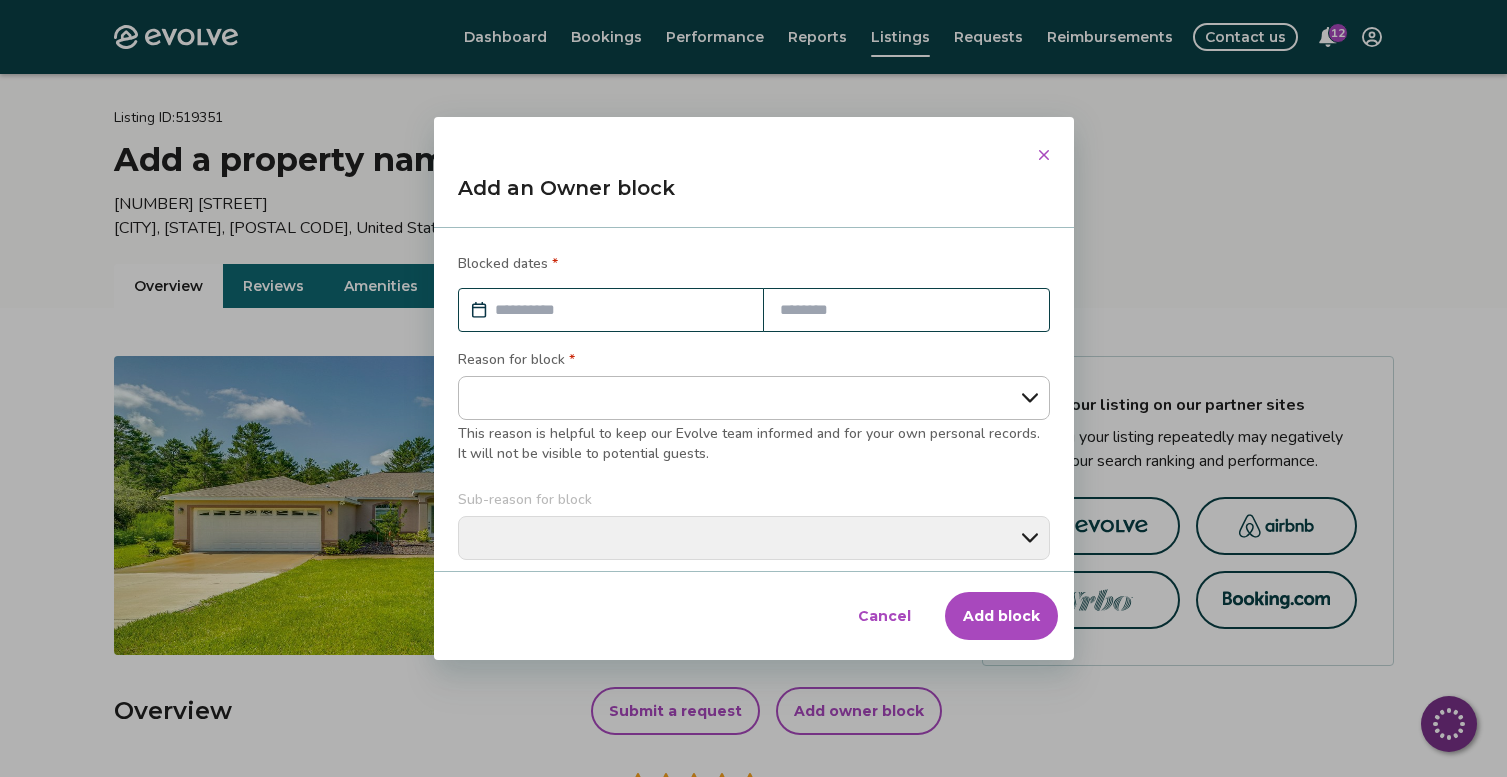 click at bounding box center [621, 310] 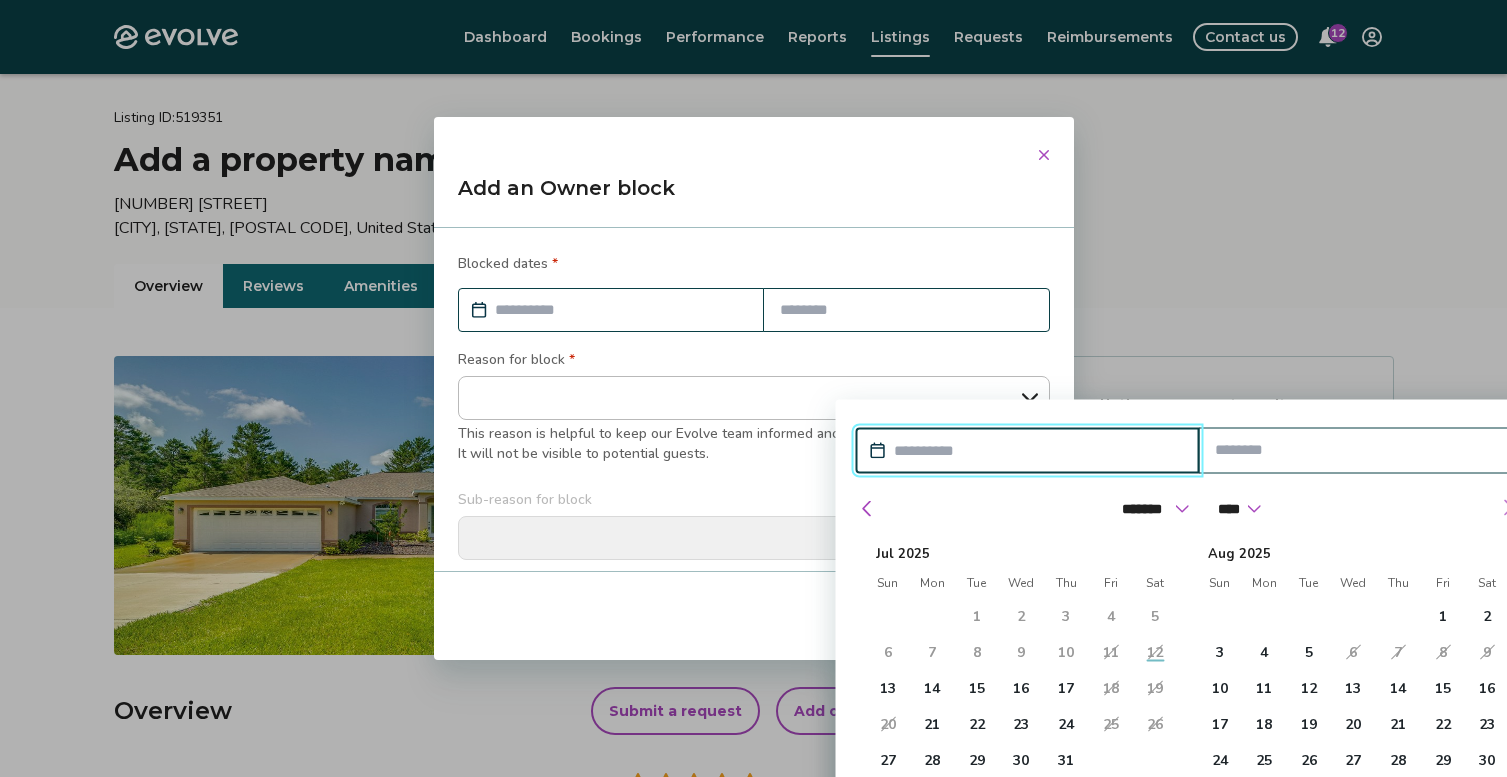 click at bounding box center (1507, 507) 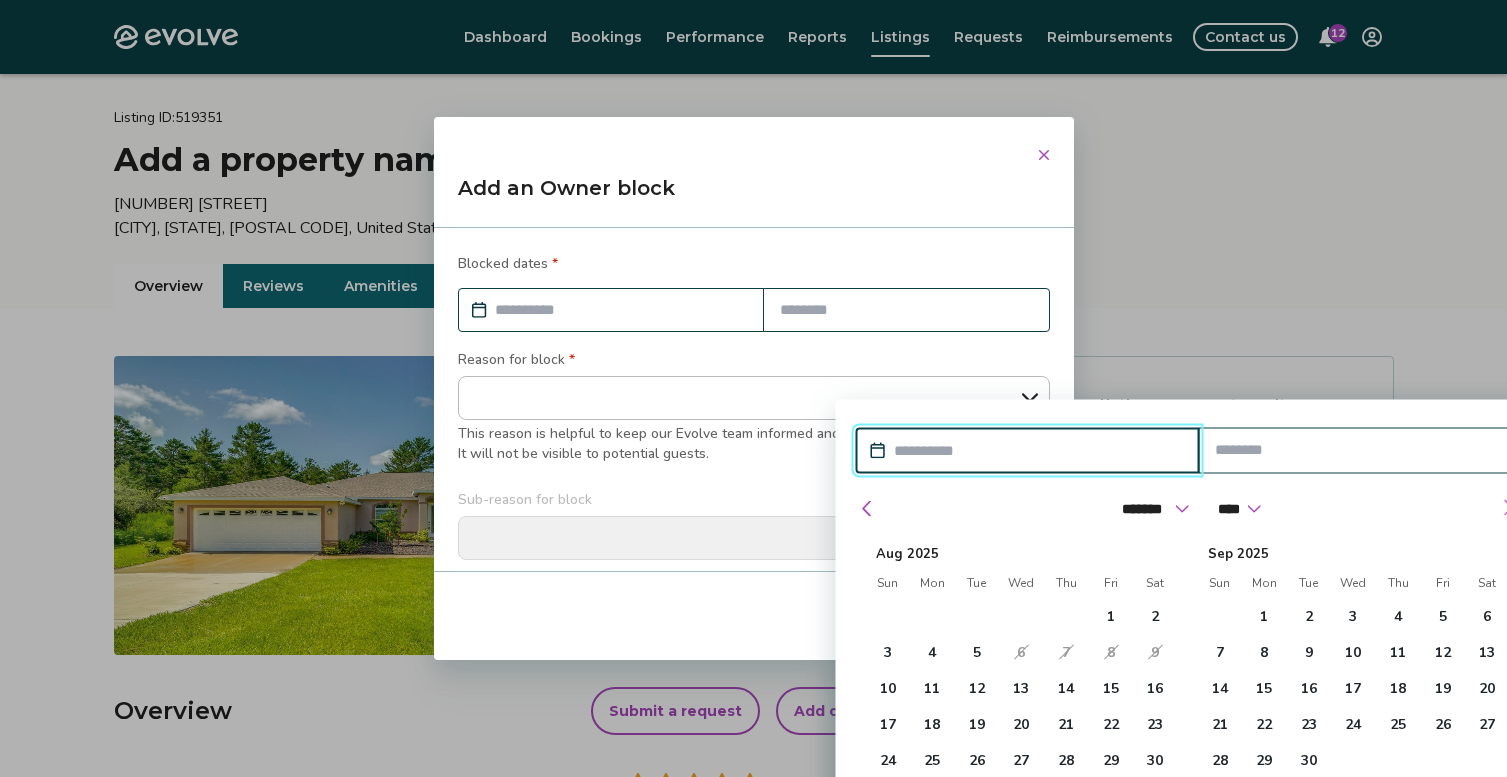 click at bounding box center [1507, 507] 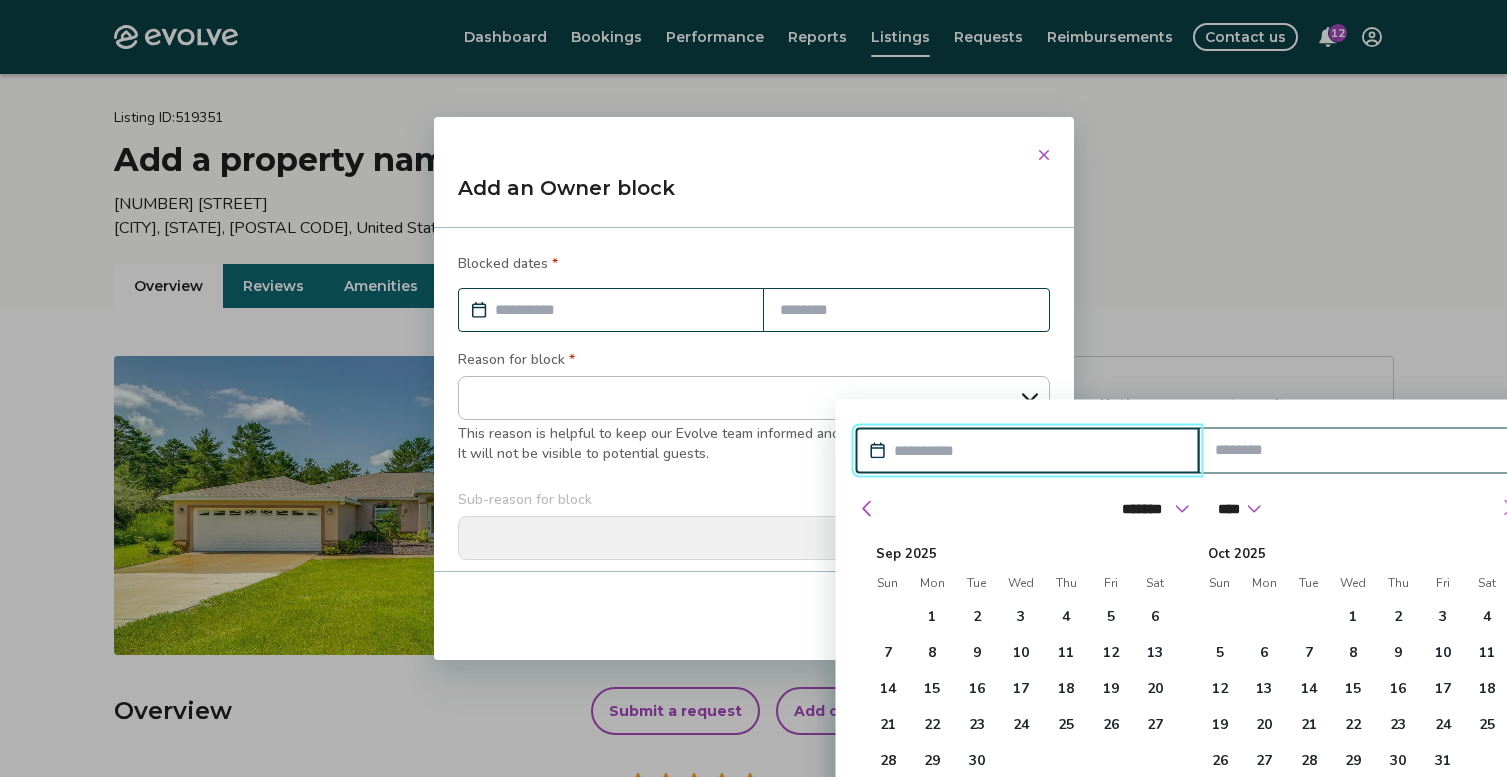 click at bounding box center (1507, 507) 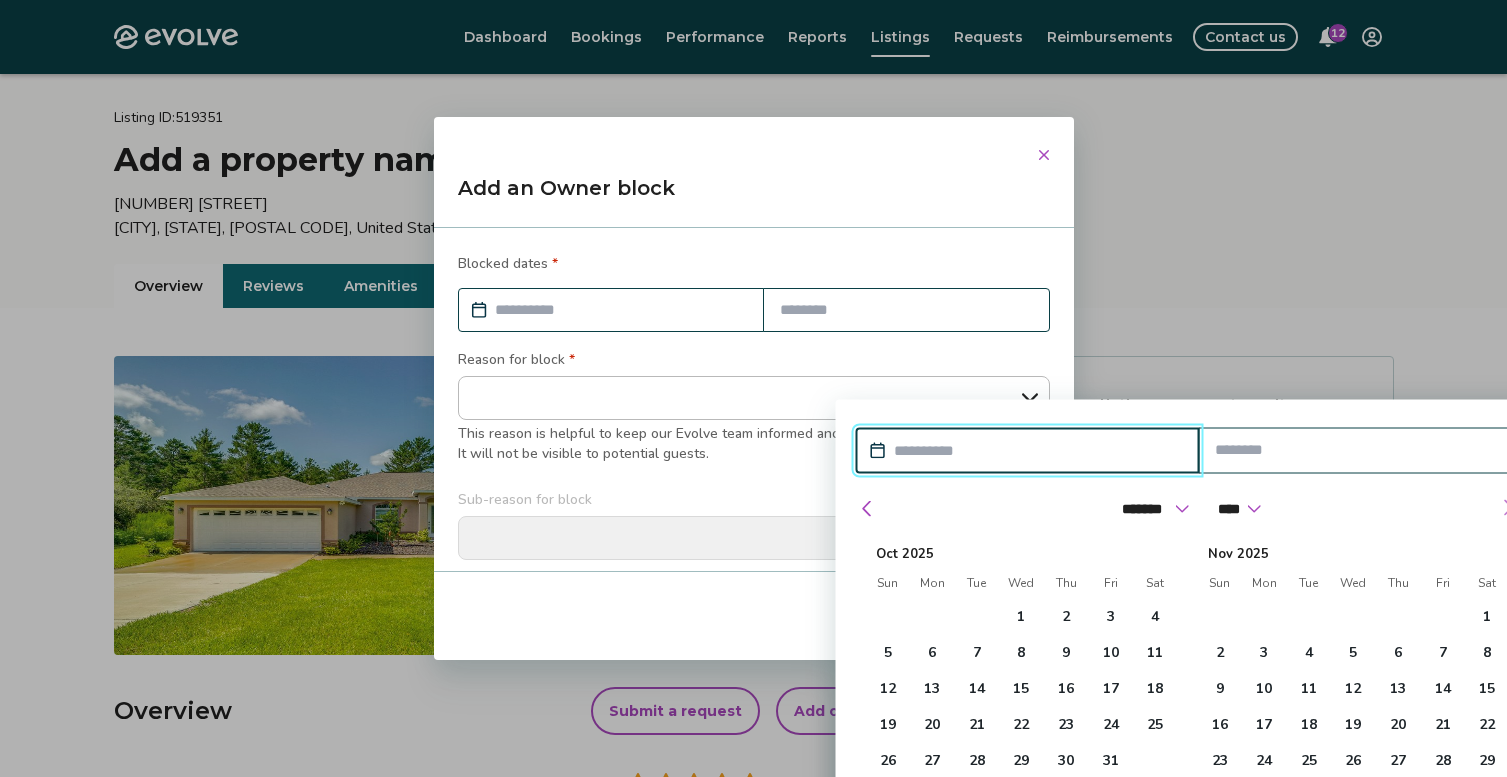 click at bounding box center (1507, 507) 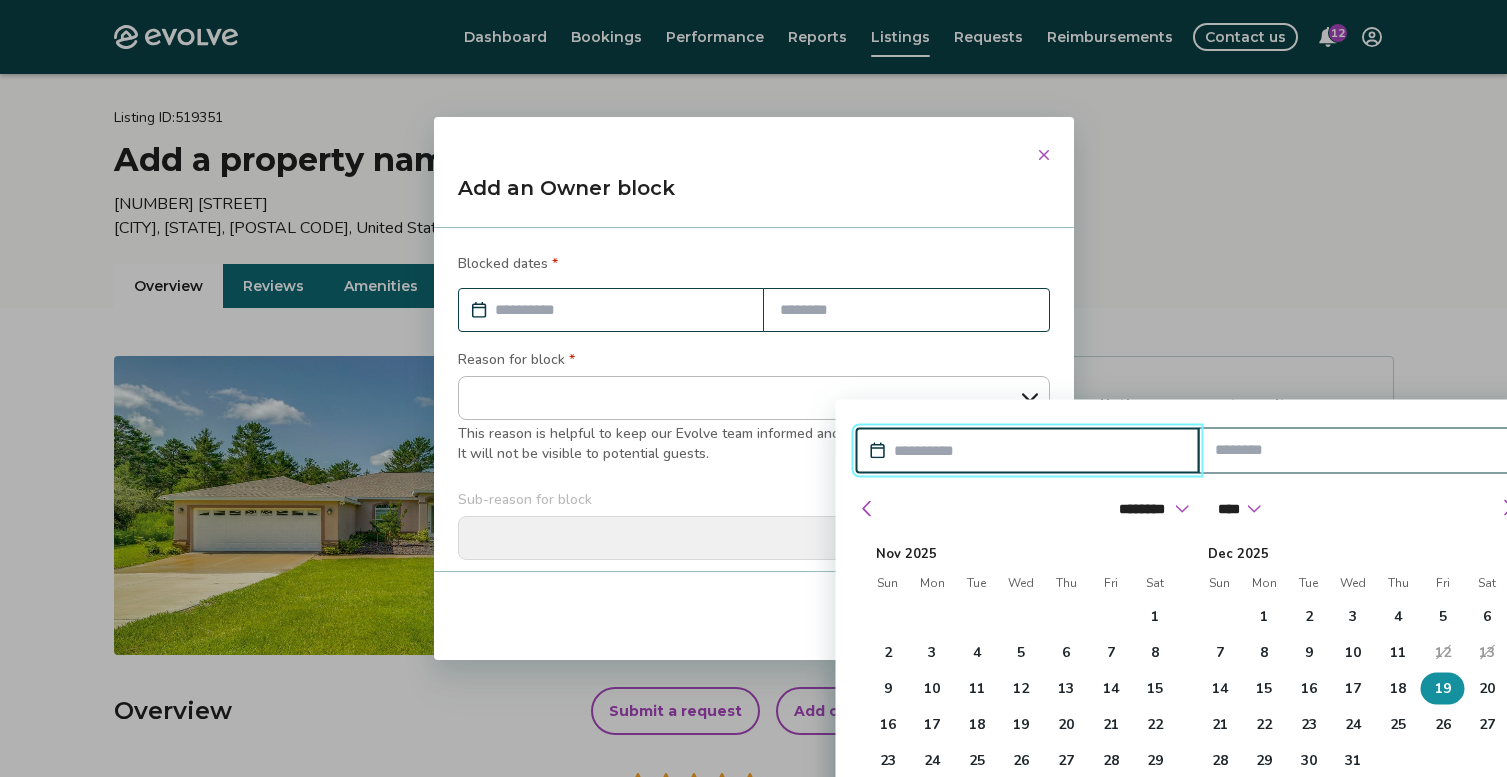 click on "19" at bounding box center (1442, 688) 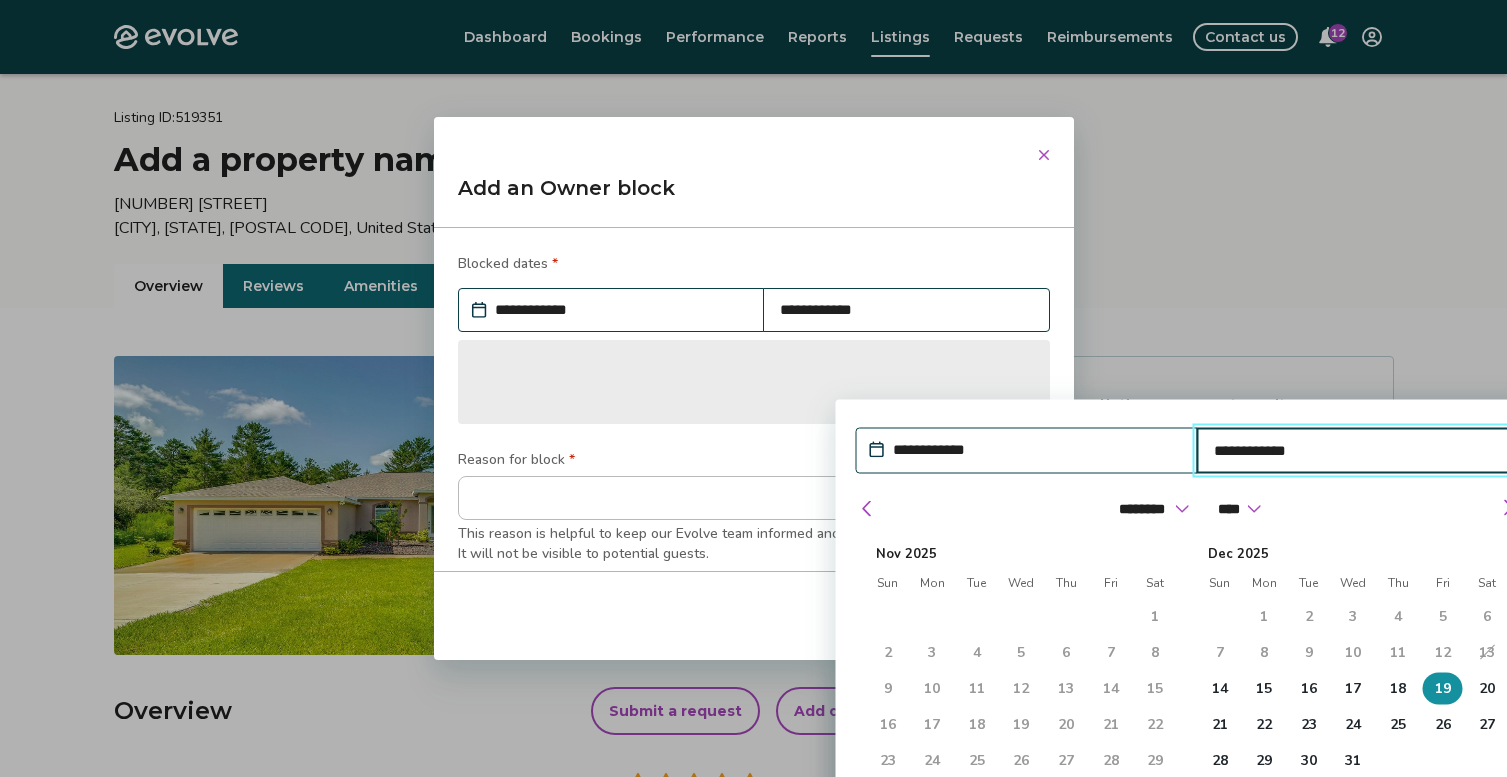 type on "*" 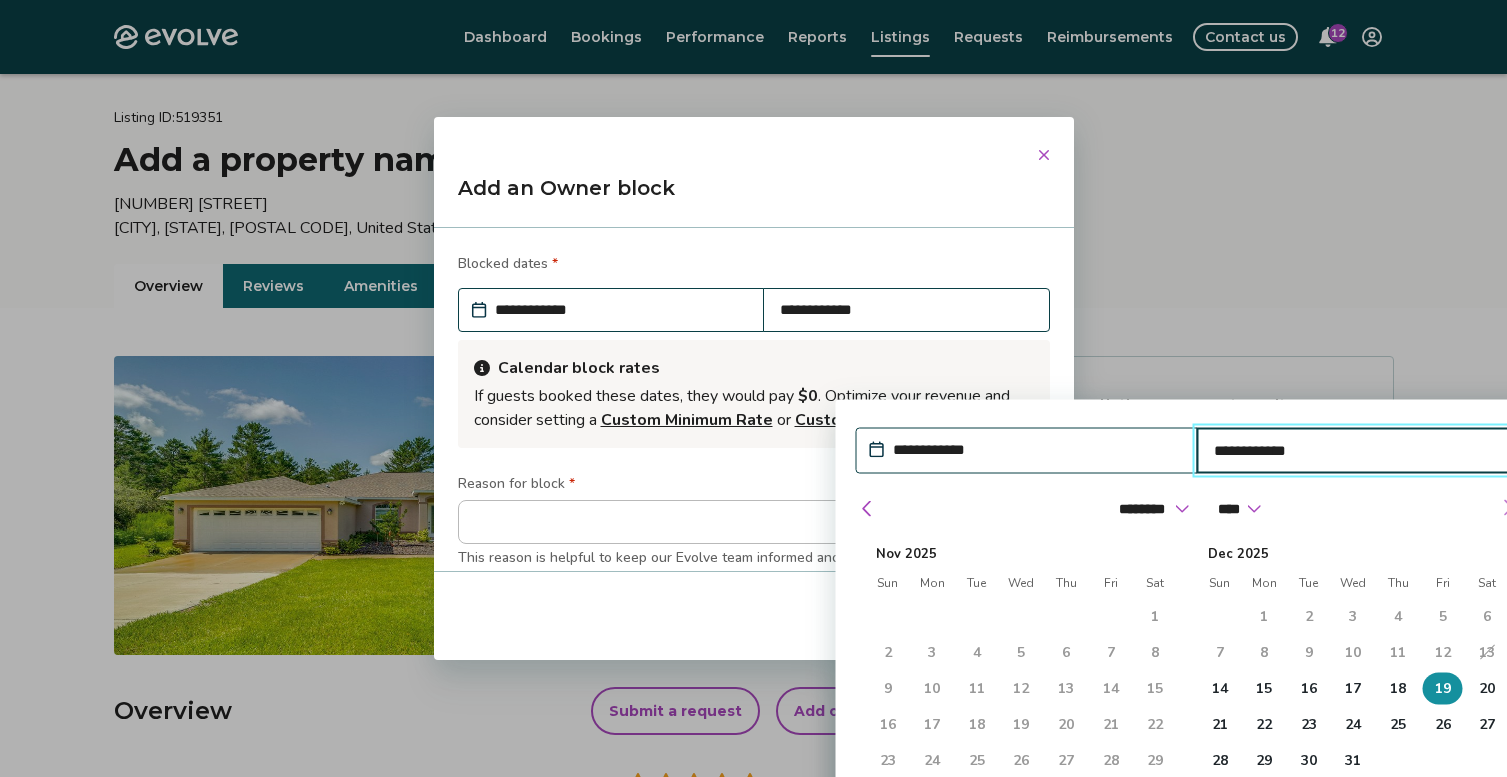click at bounding box center (1507, 507) 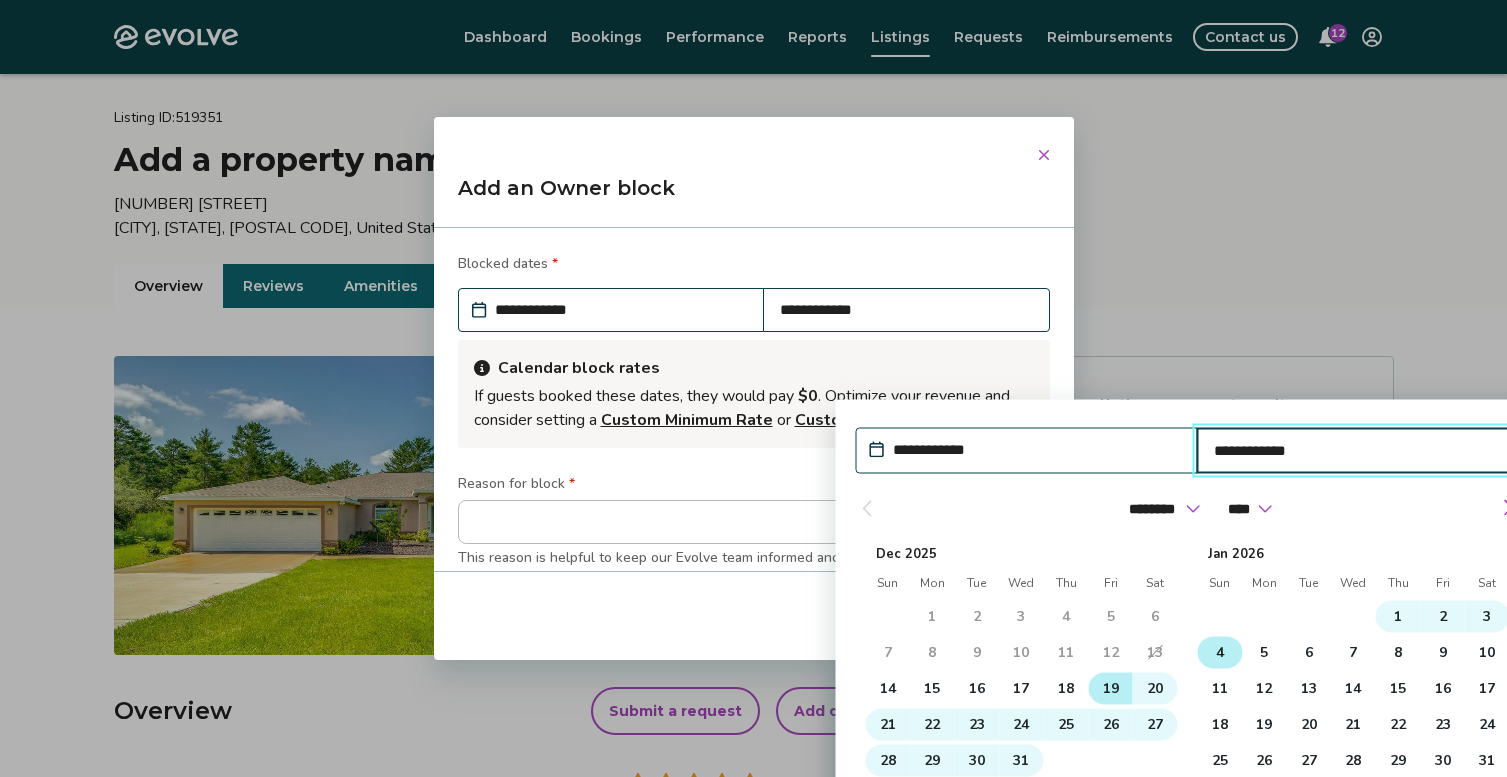 click on "4" at bounding box center [1219, 652] 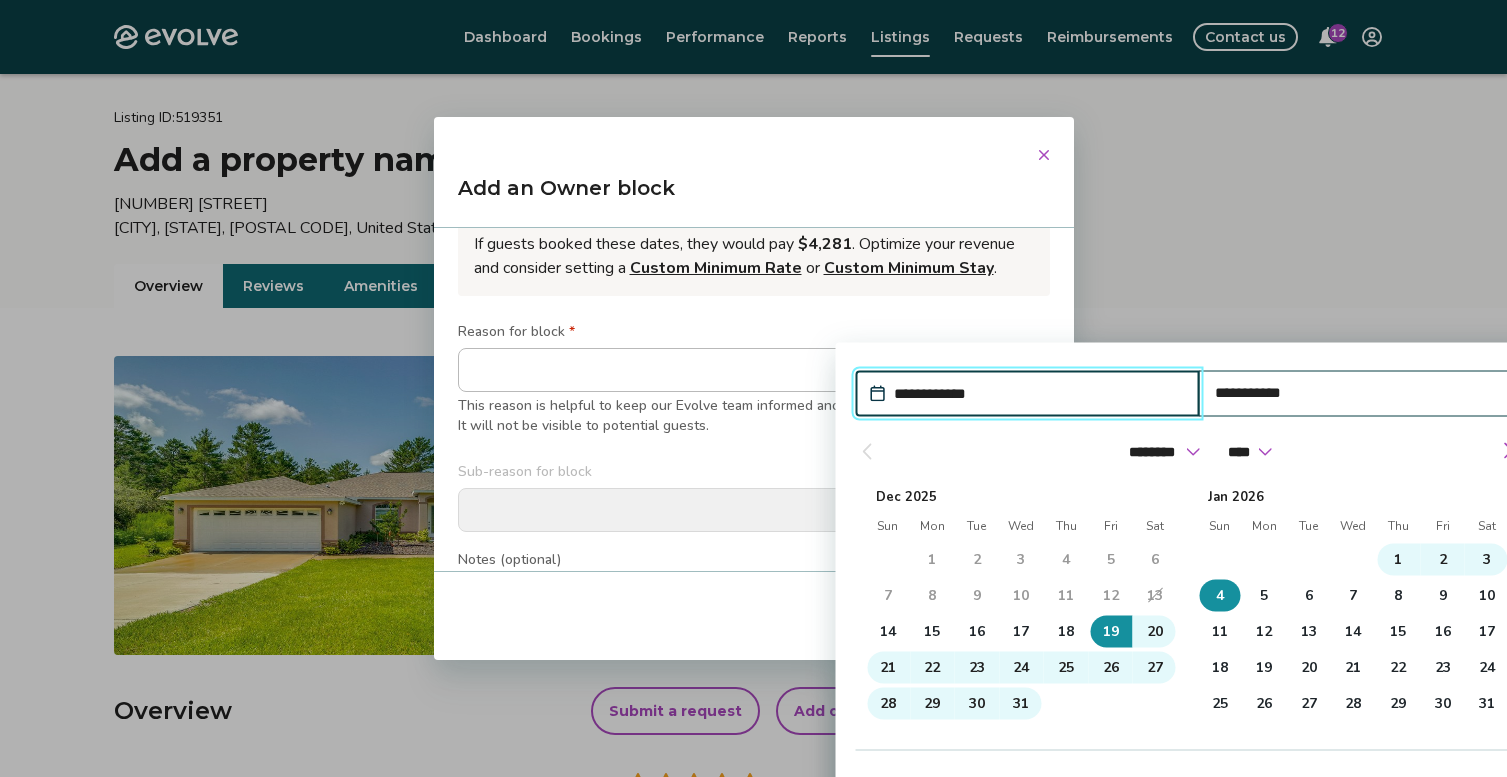 scroll, scrollTop: 166, scrollLeft: 0, axis: vertical 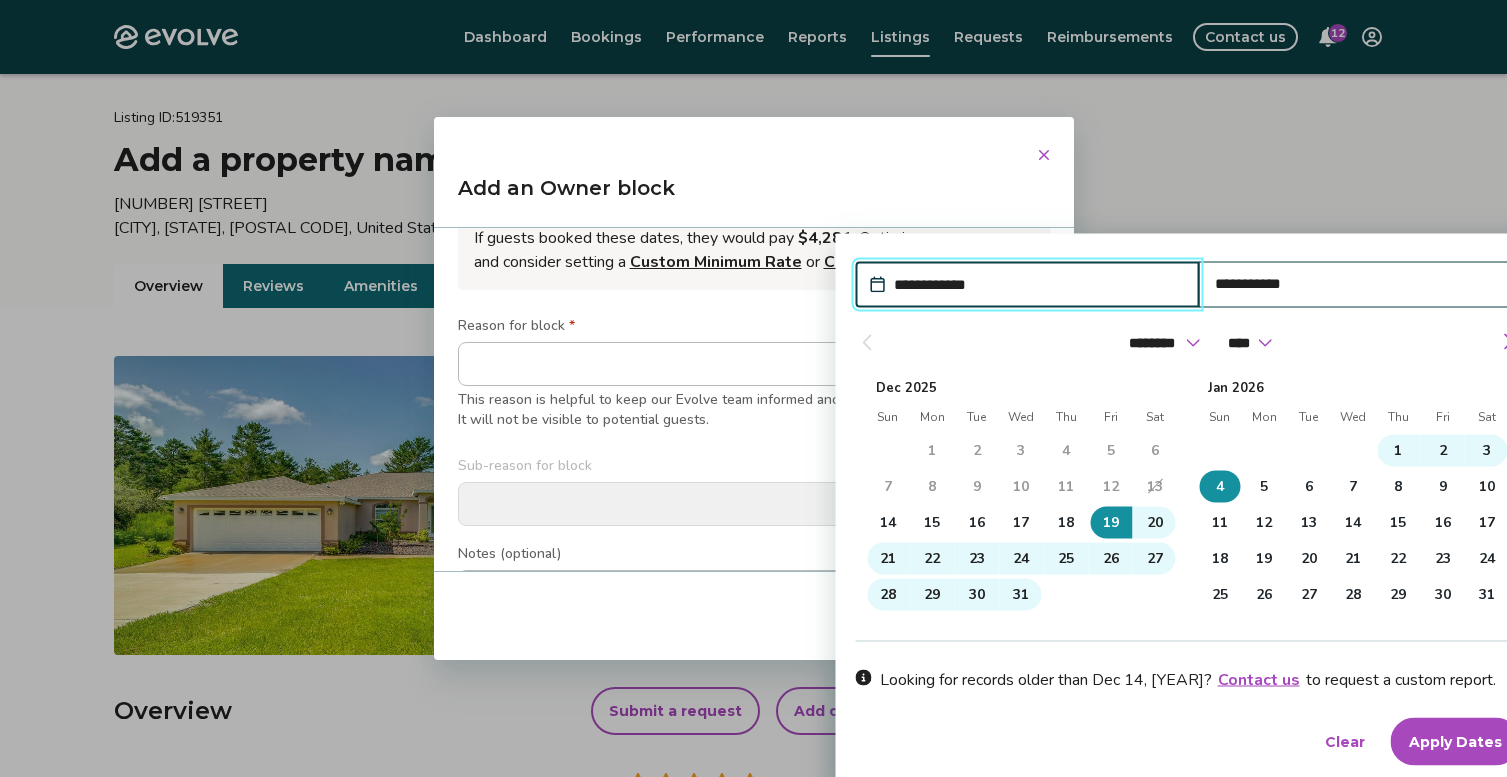 click on "Apply Dates" at bounding box center (1454, 741) 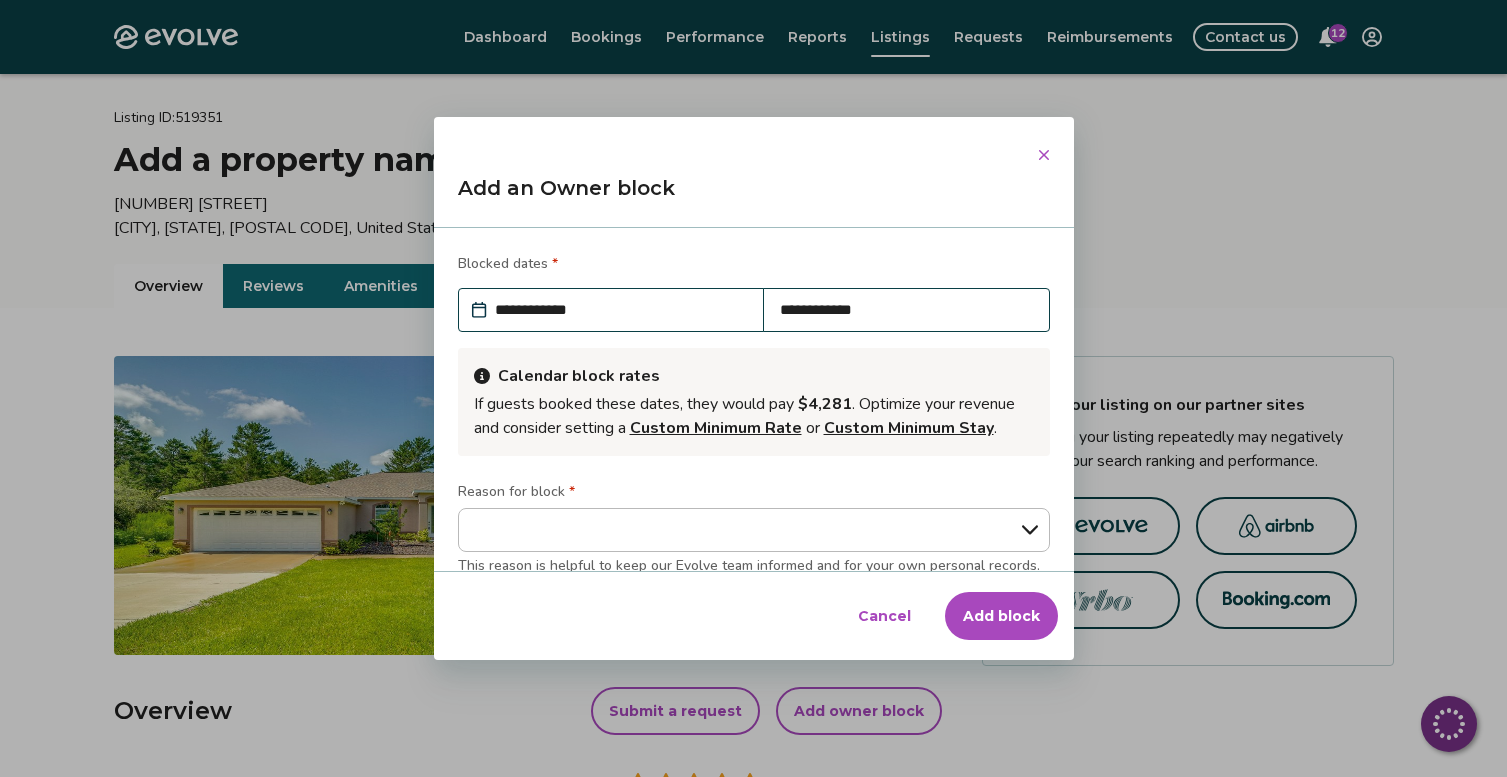 click on "Custom Minimum Rate" at bounding box center (716, 428) 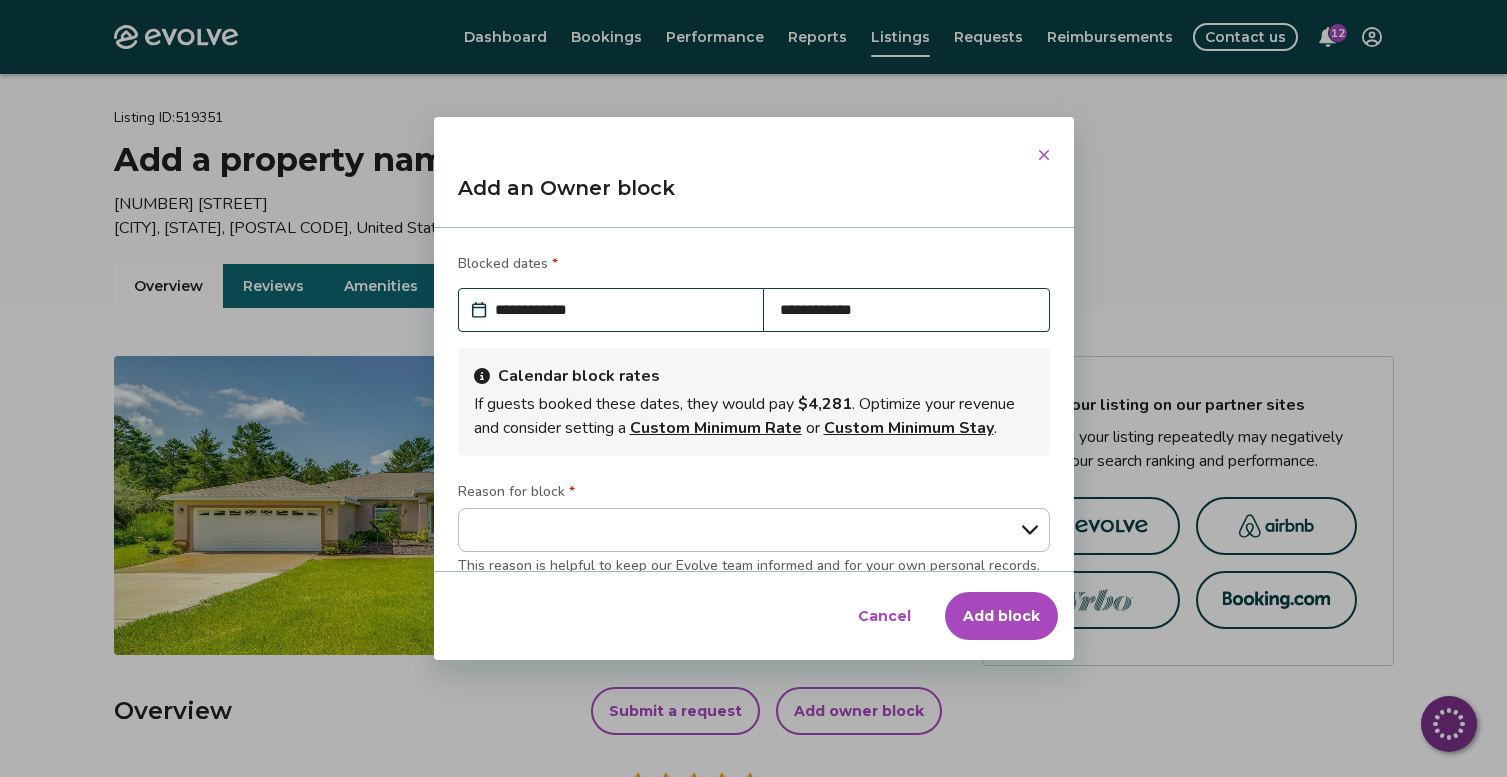 click on "Add block" at bounding box center (1001, 616) 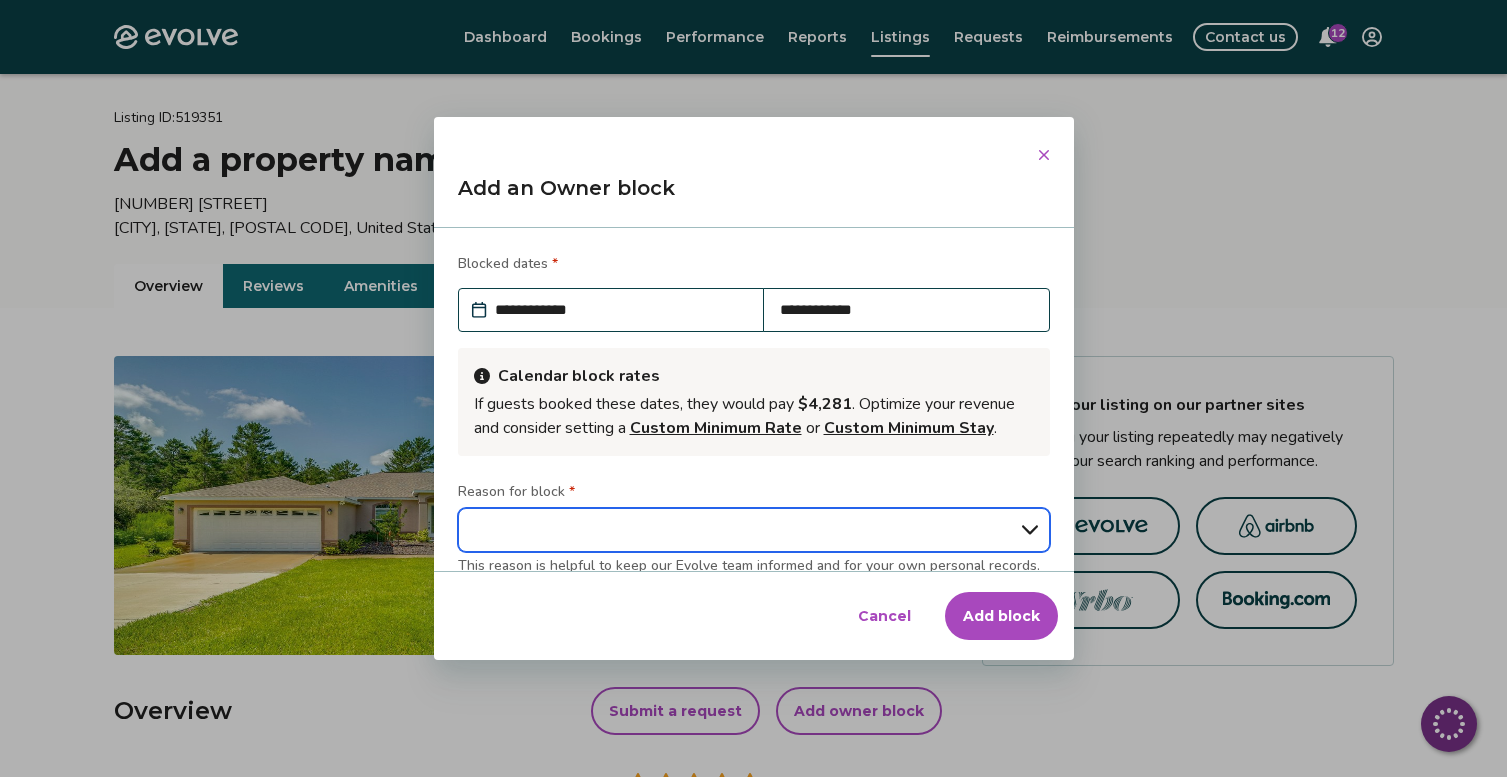 type on "*" 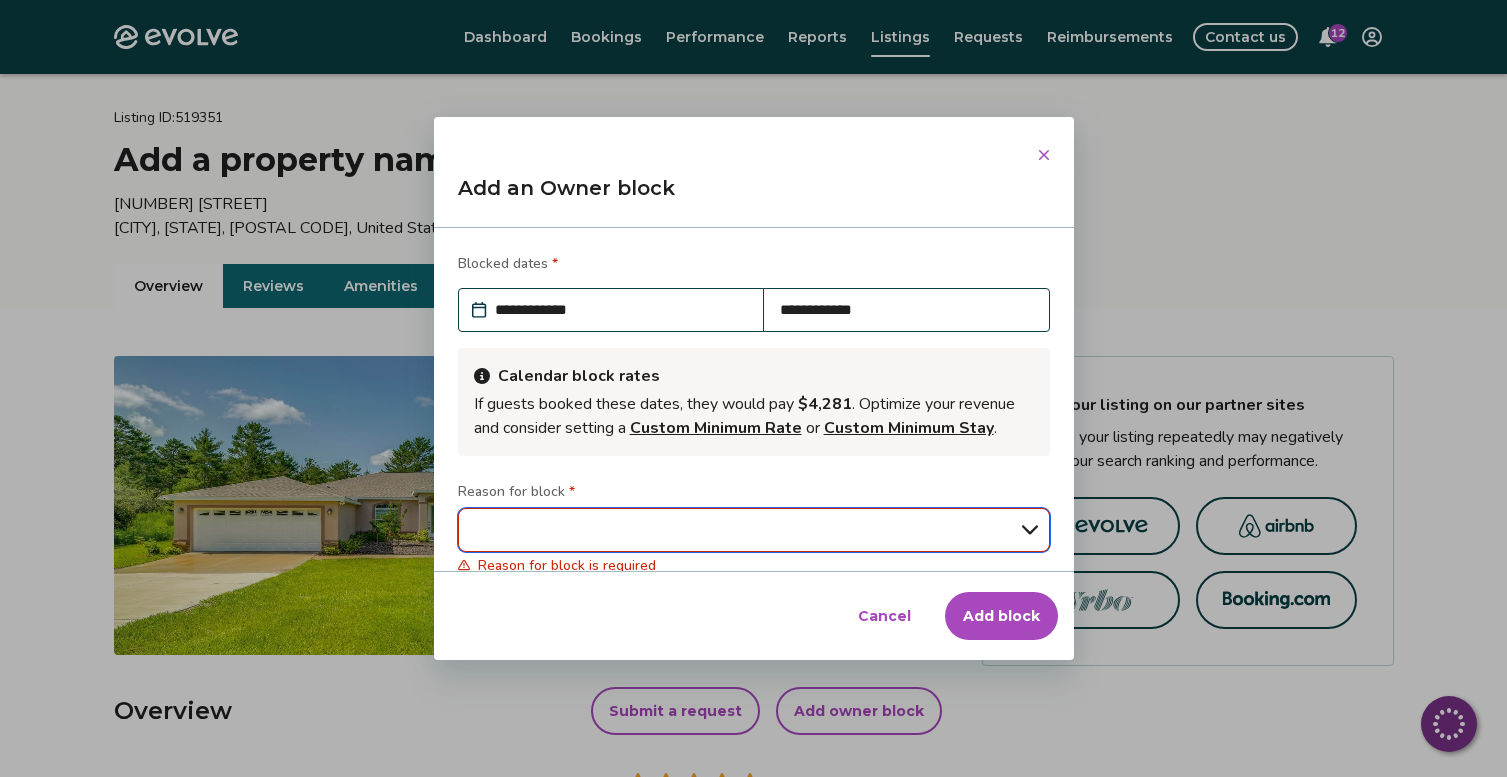 select on "**********" 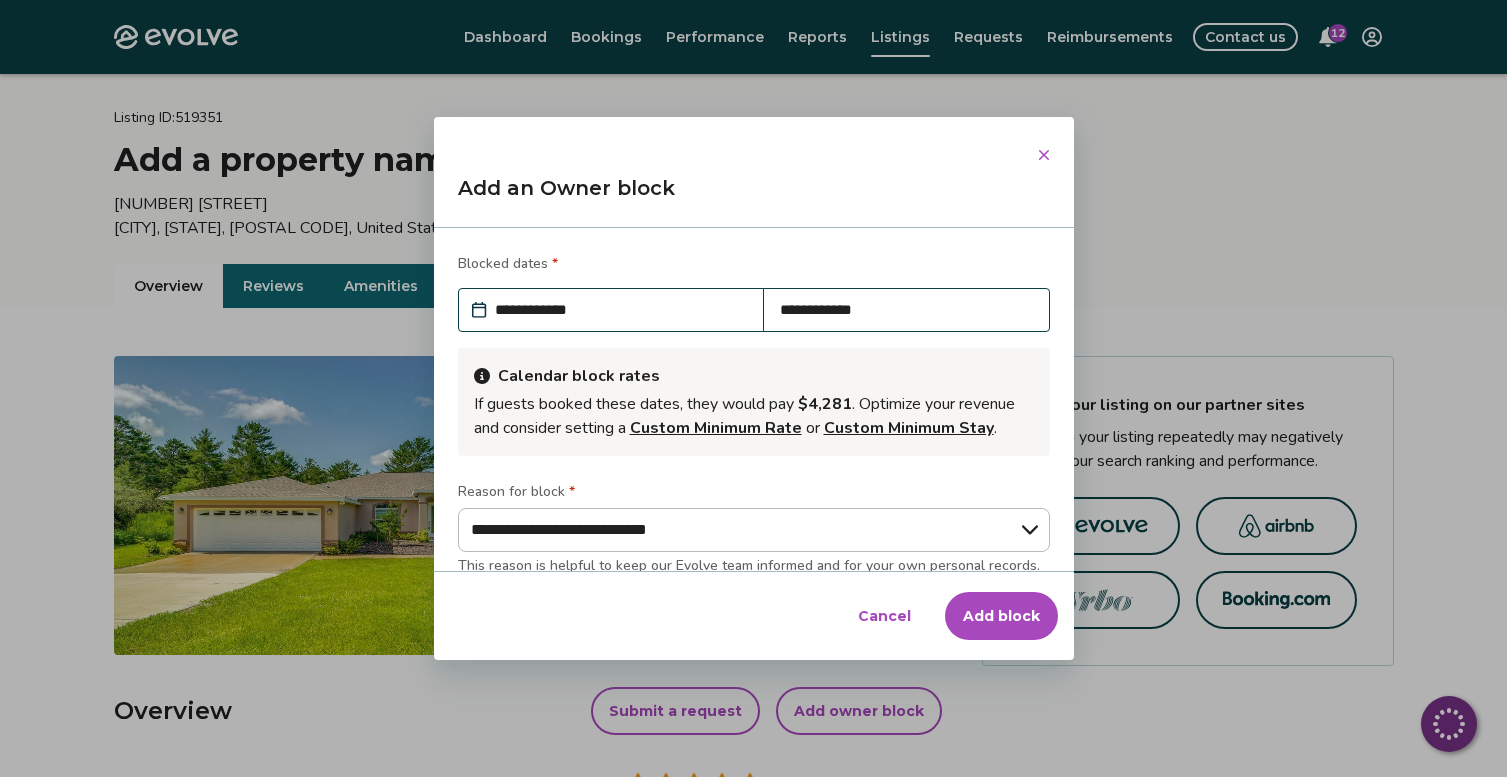 click on "Add block" at bounding box center (1001, 616) 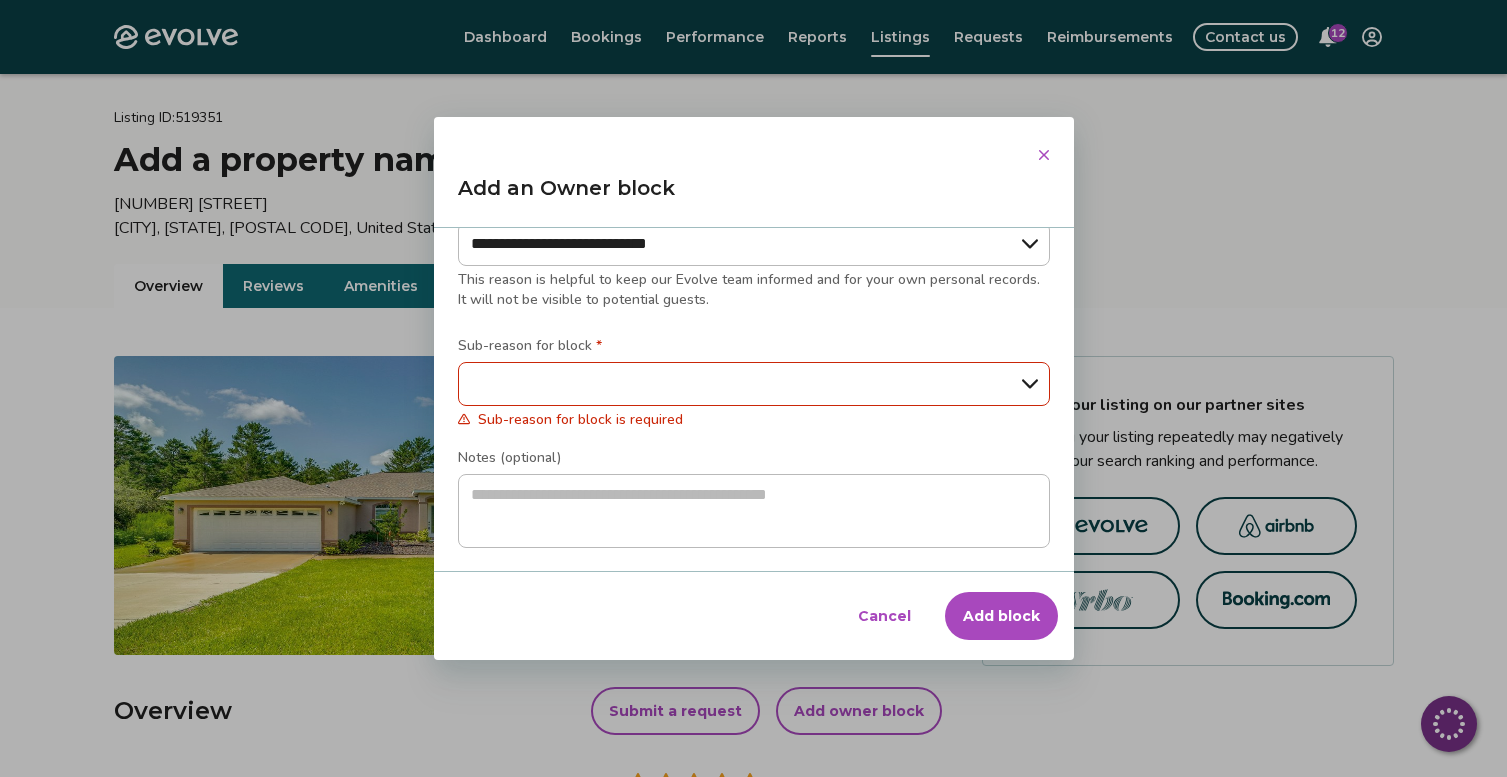 scroll, scrollTop: 287, scrollLeft: 0, axis: vertical 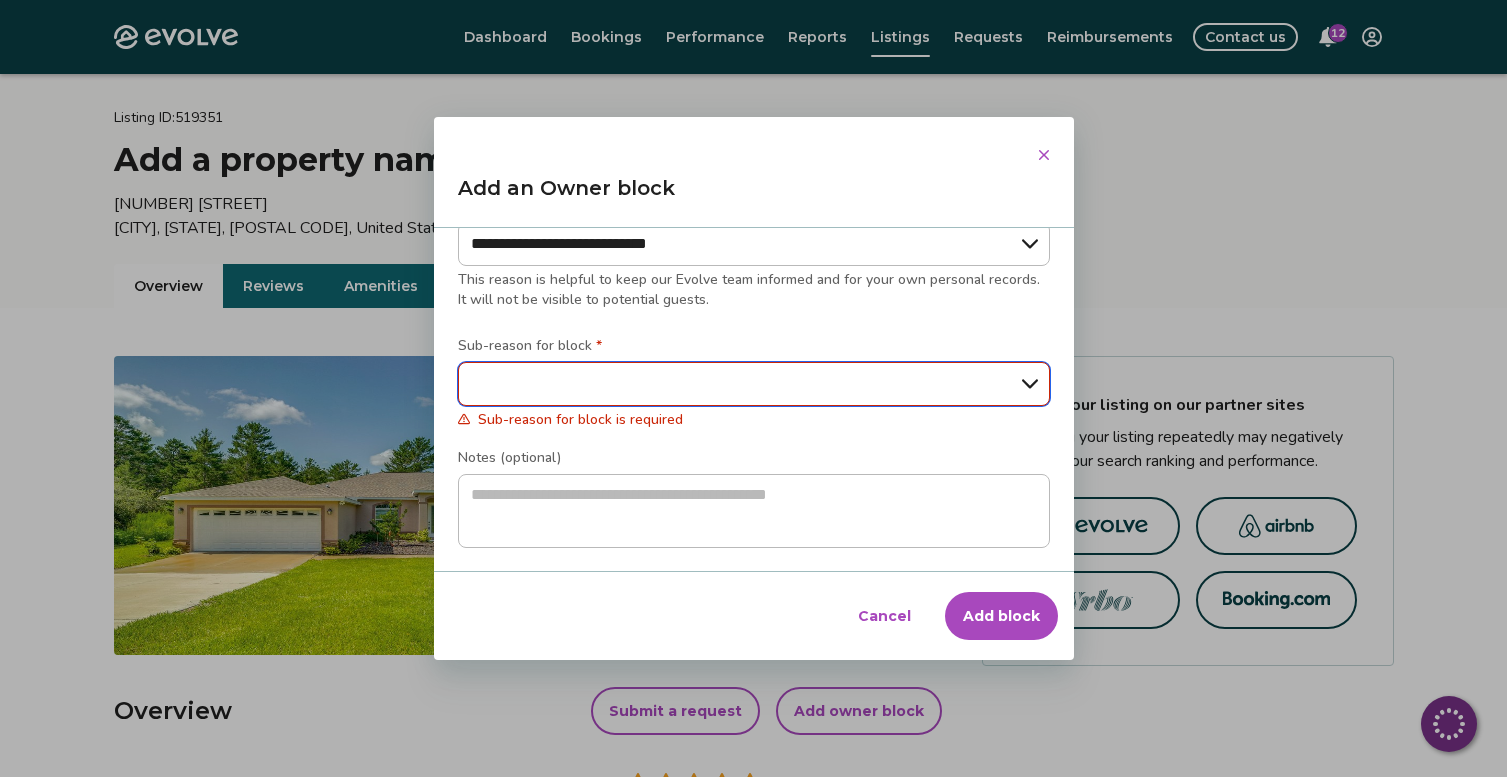 select on "**********" 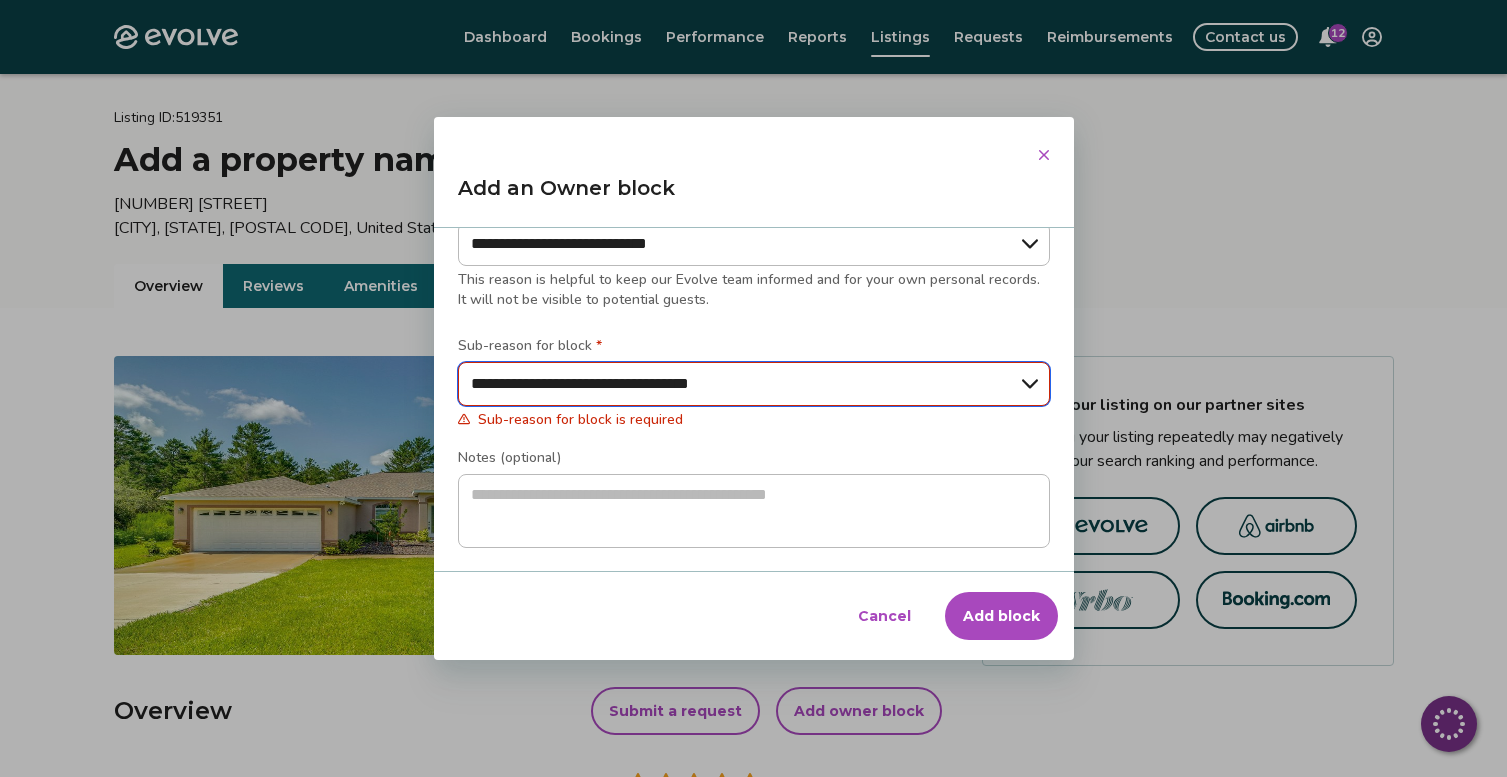 type on "*" 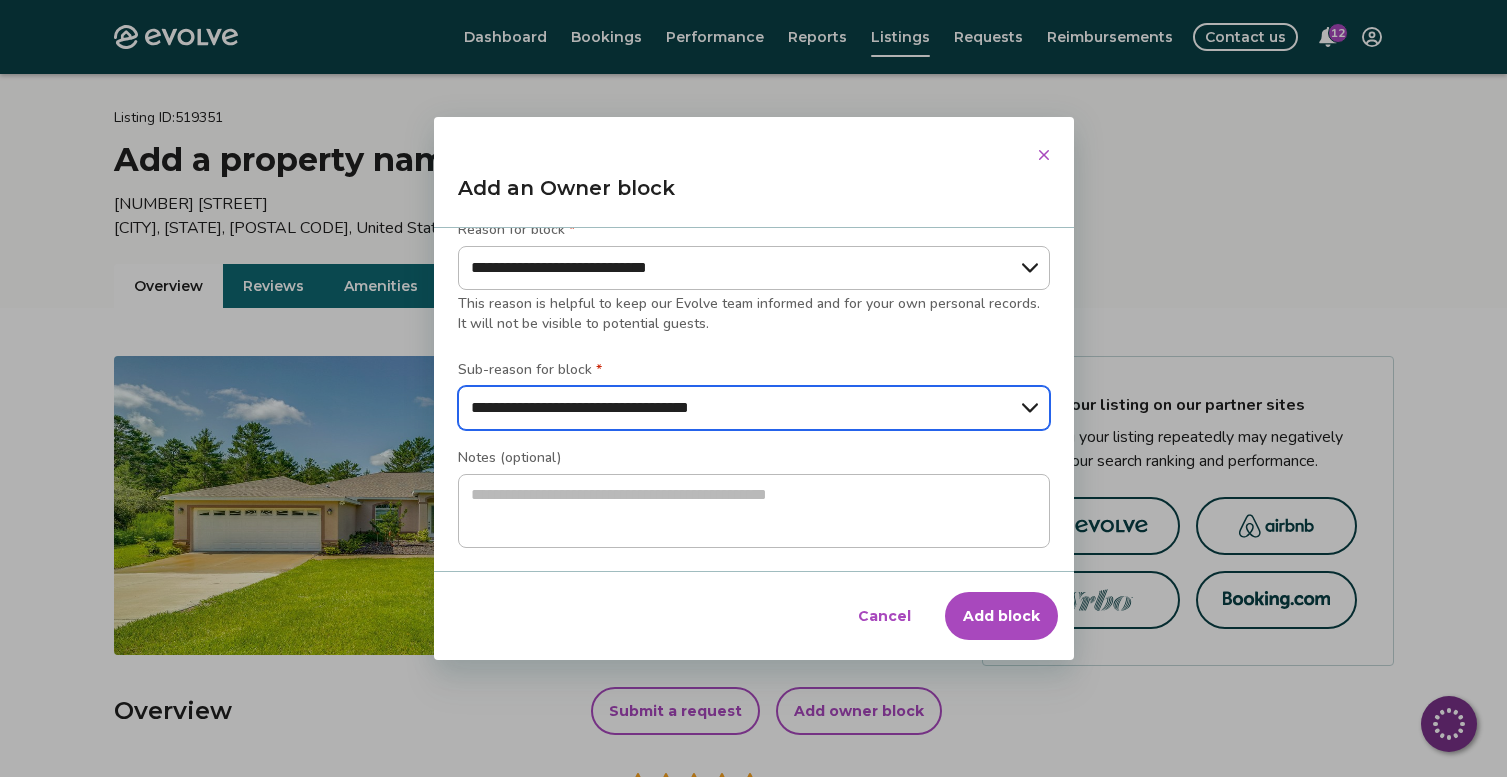 scroll, scrollTop: 263, scrollLeft: 0, axis: vertical 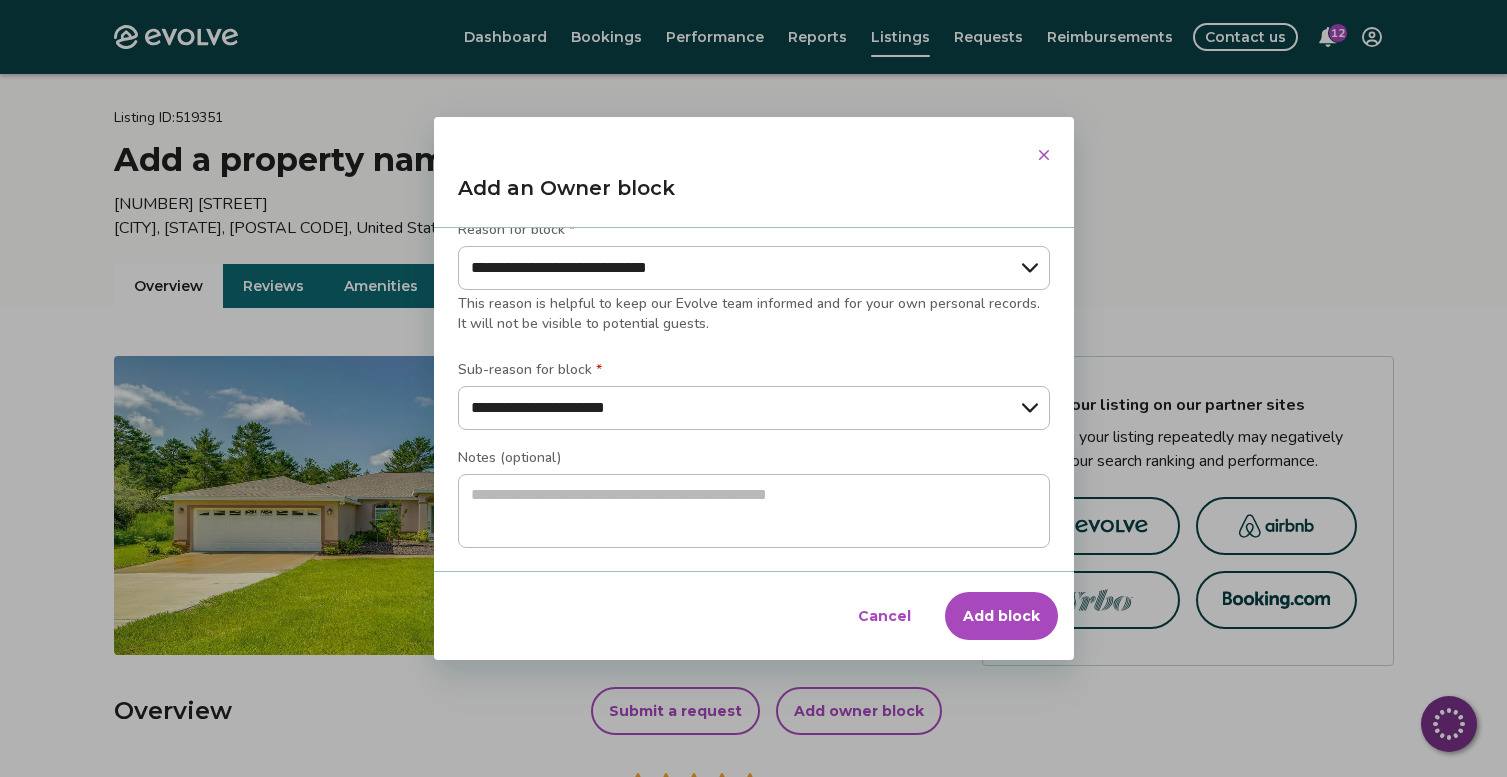 click on "Add block" at bounding box center [1001, 616] 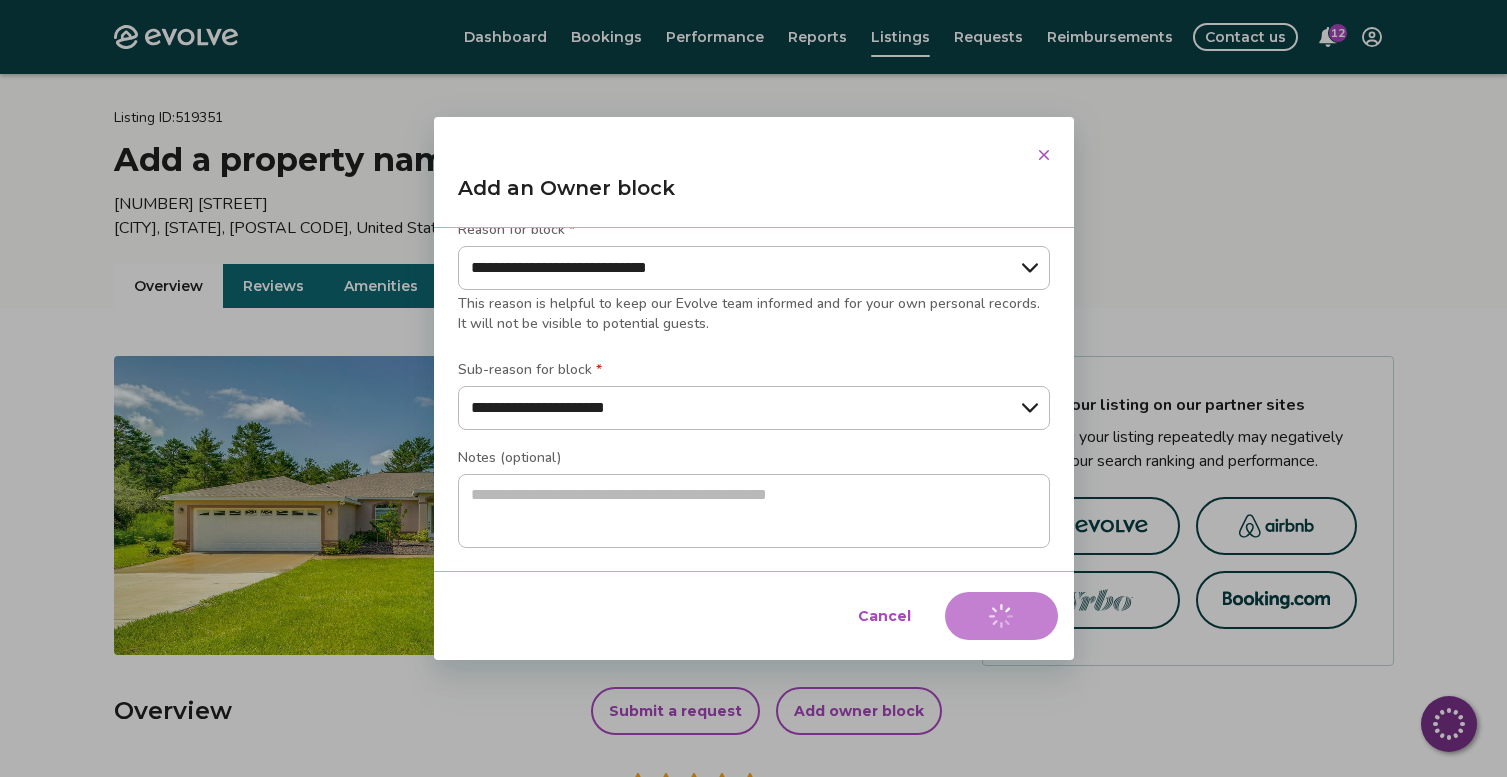 type on "*" 